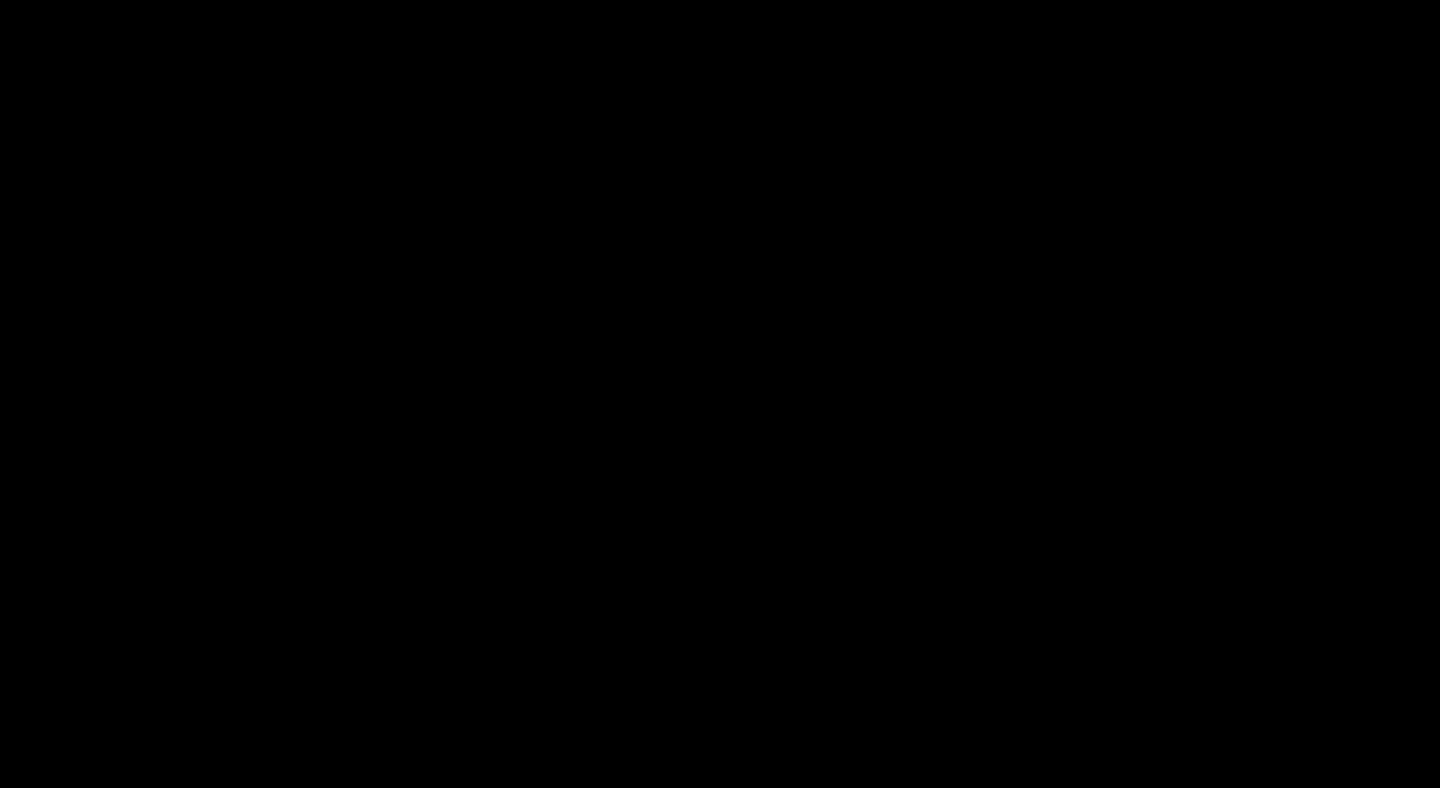 scroll, scrollTop: 0, scrollLeft: 0, axis: both 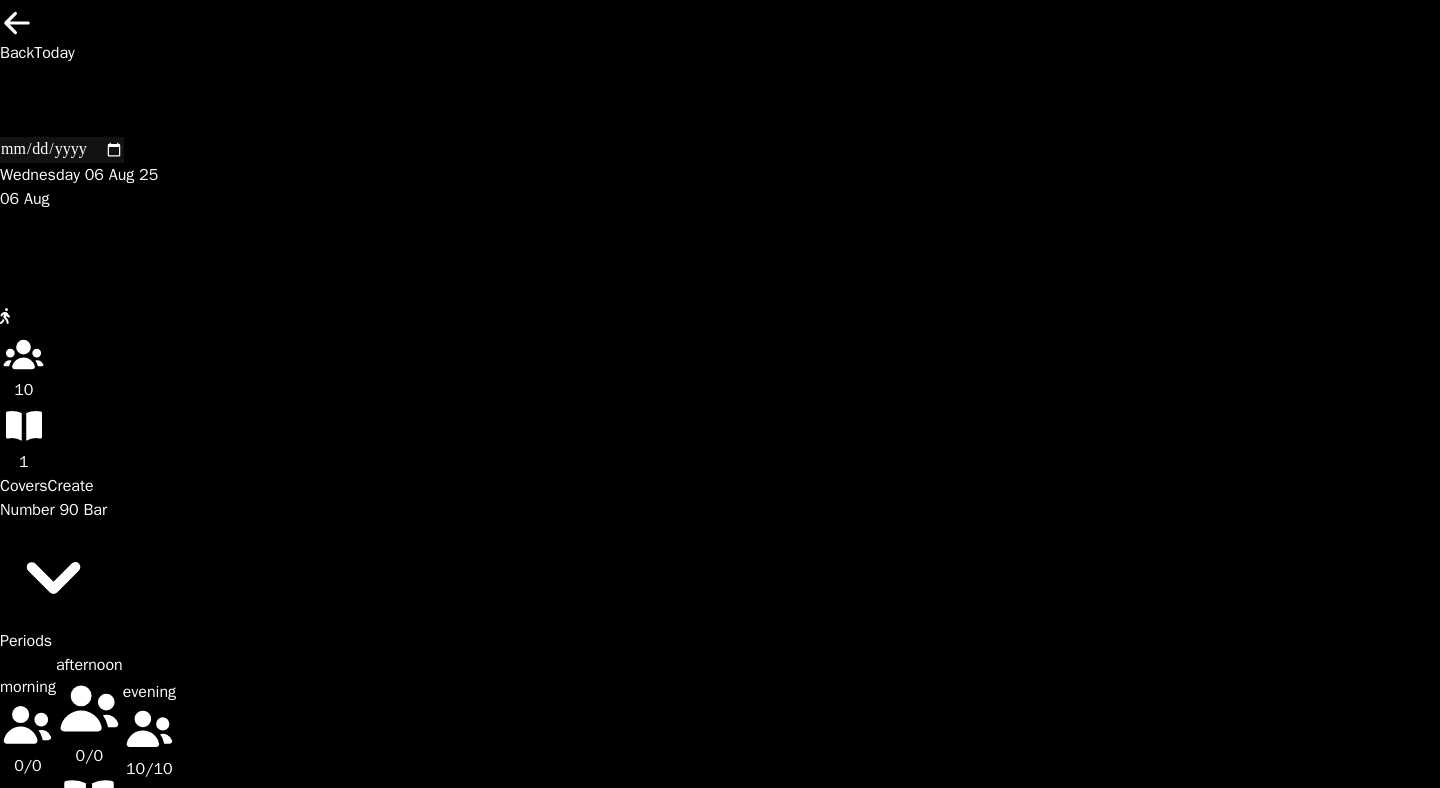 click on "Back" at bounding box center [17, 53] 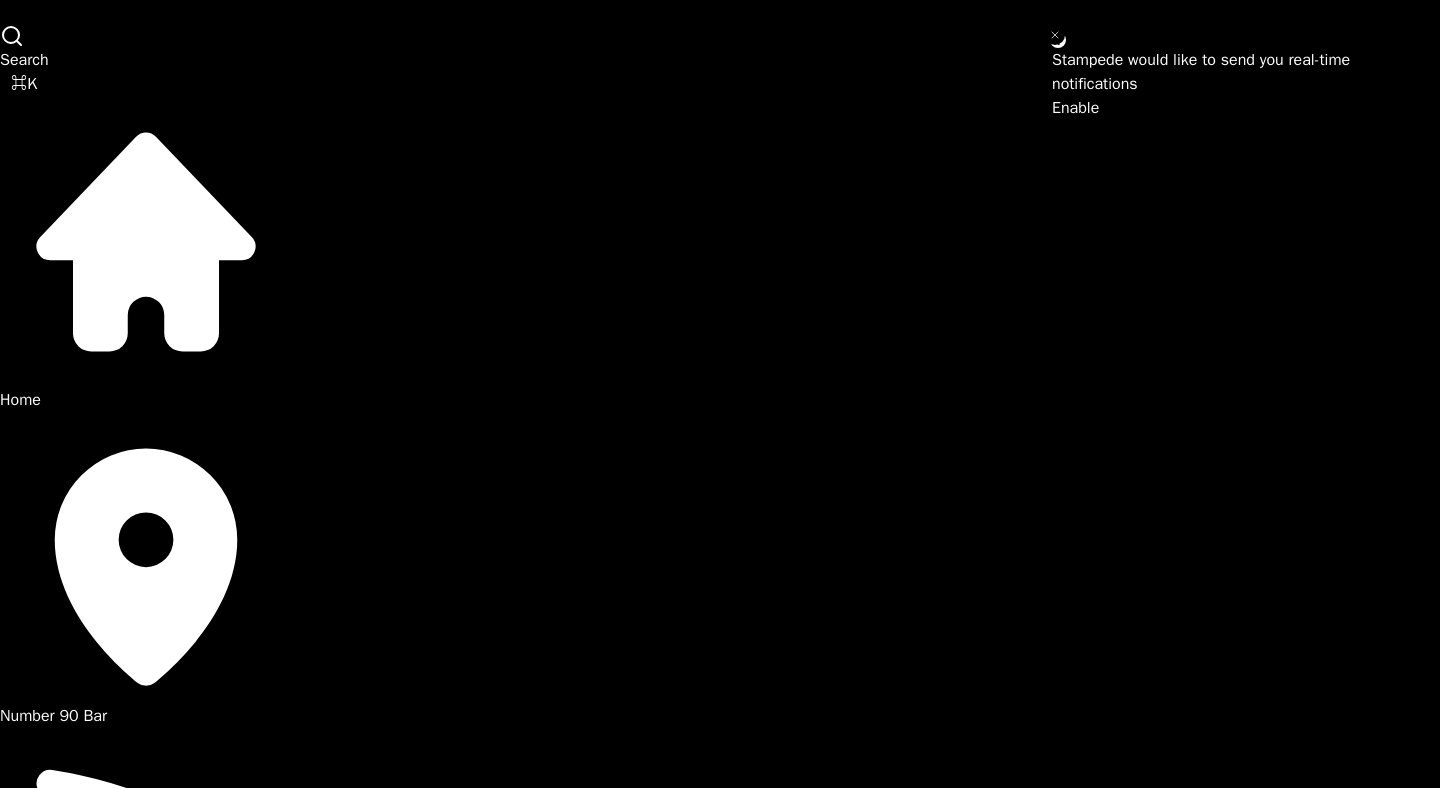 click on "Search ⌘K" at bounding box center (24, 60) 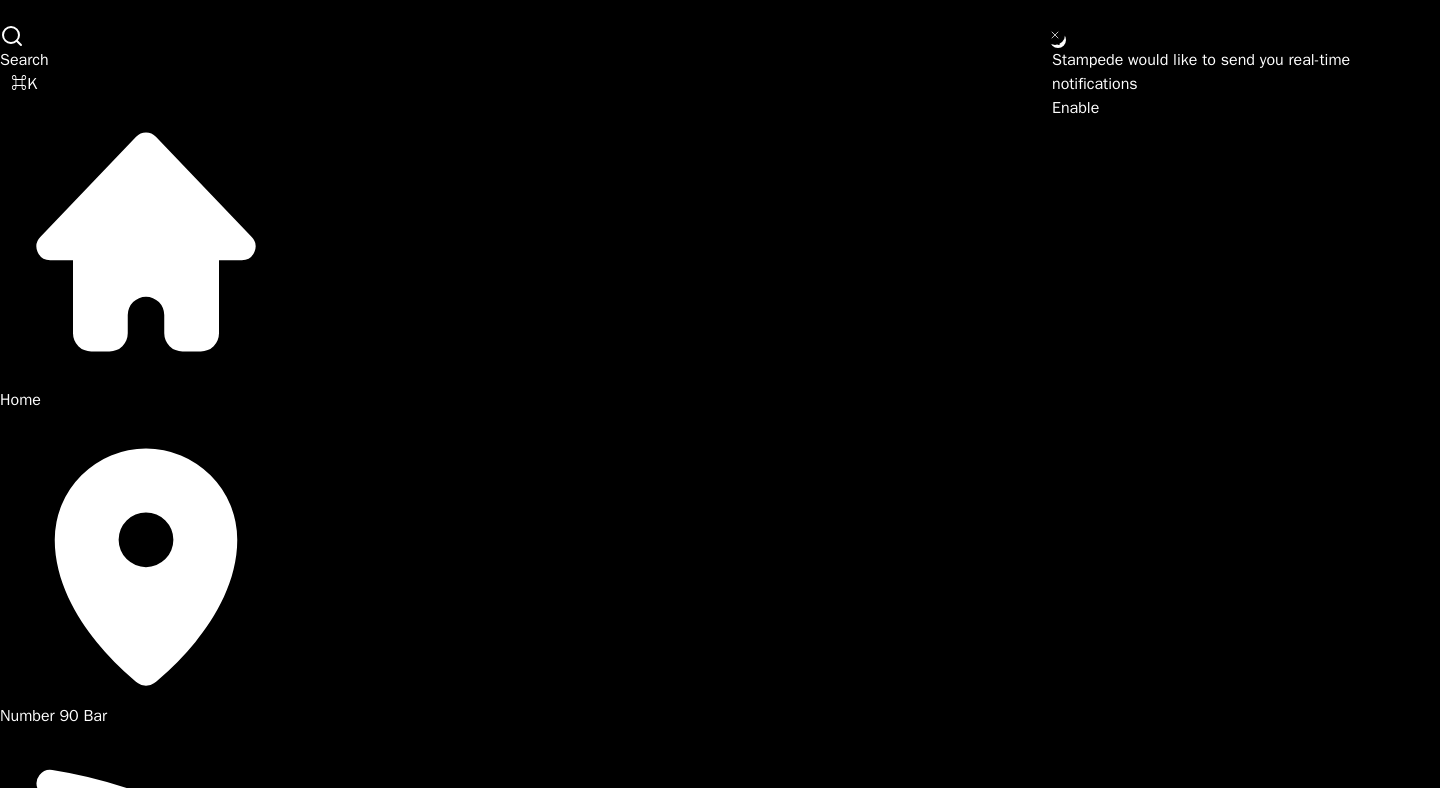 click at bounding box center (0, 40039) 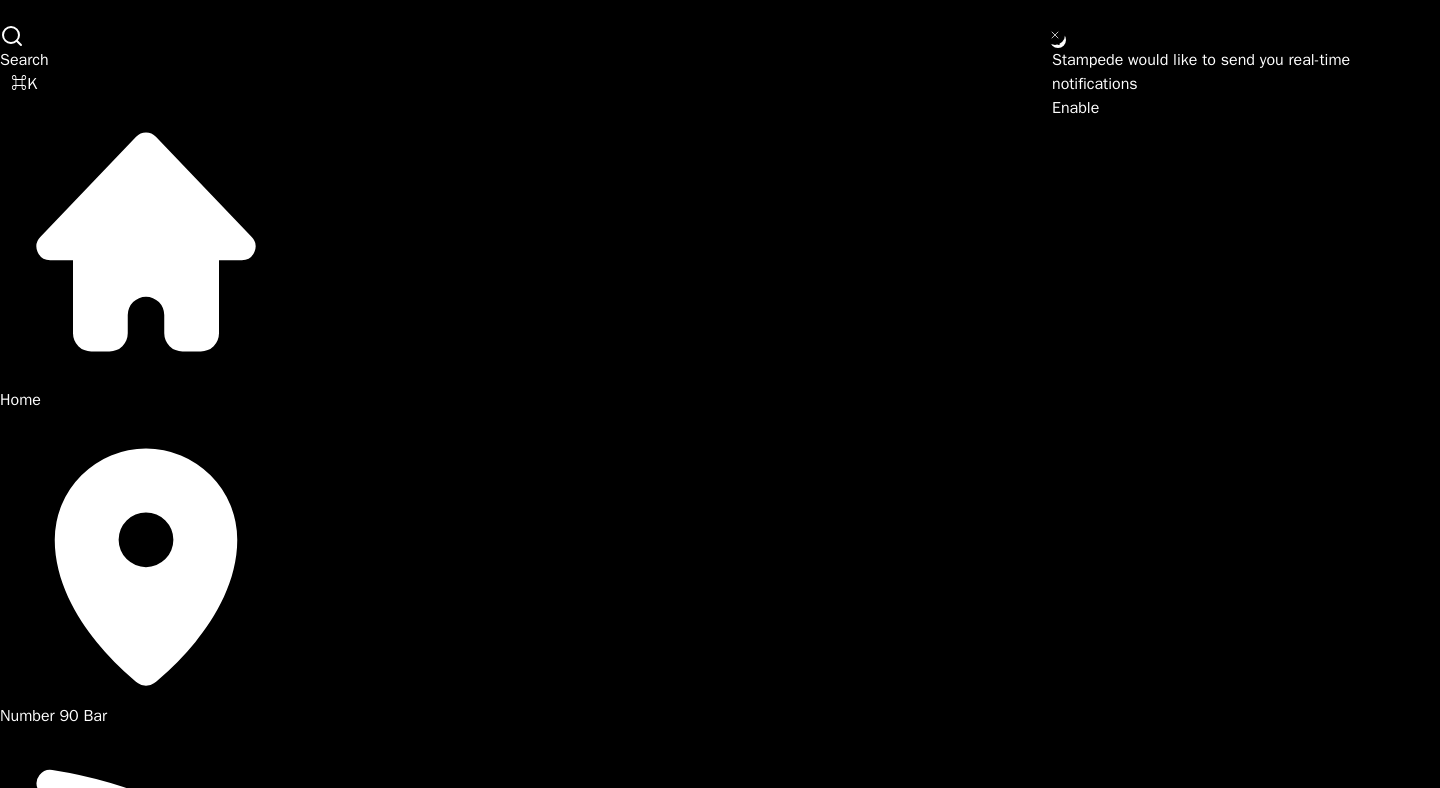 click on "Search ⌘K" at bounding box center [24, 60] 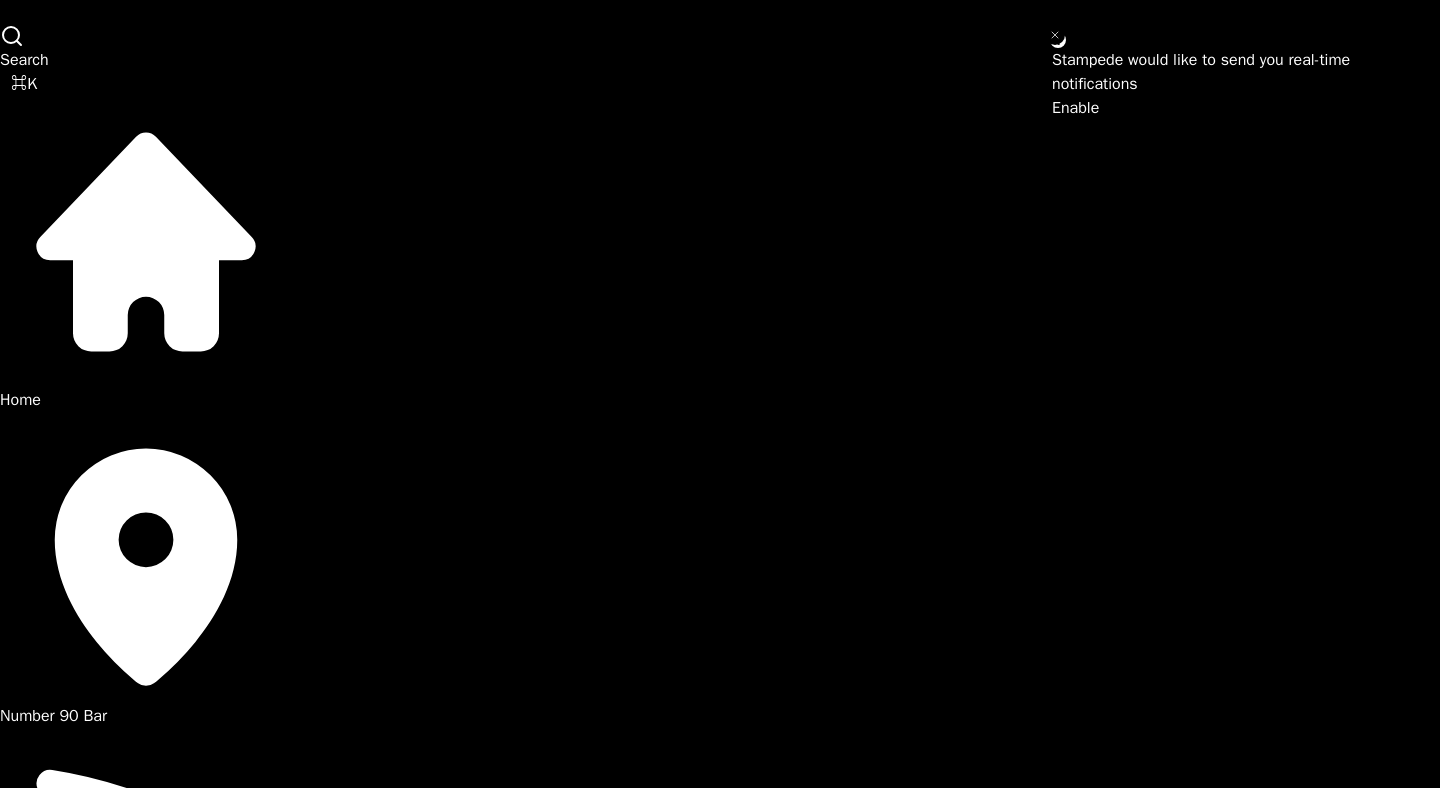 click at bounding box center (80, 40083) 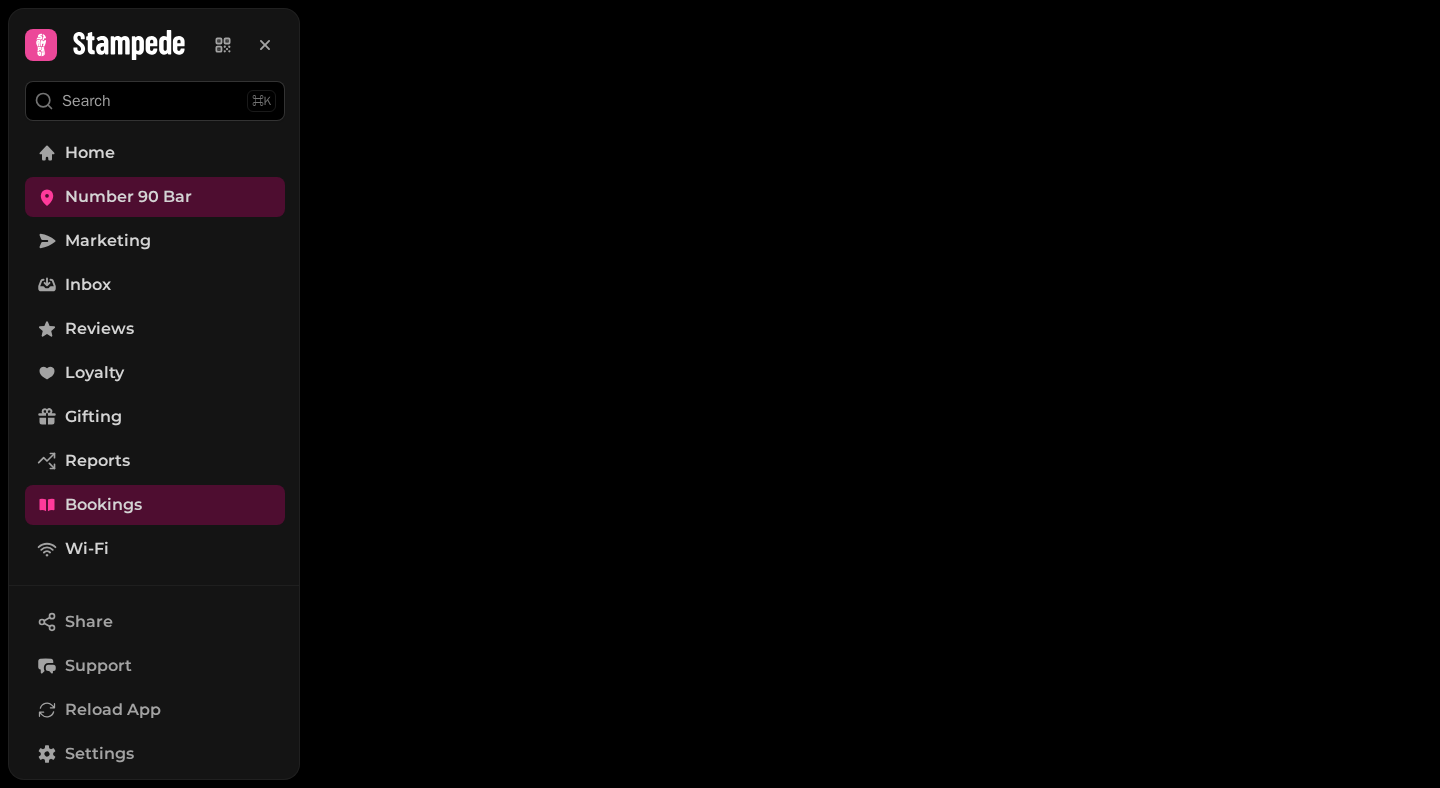 click at bounding box center [720, 394] 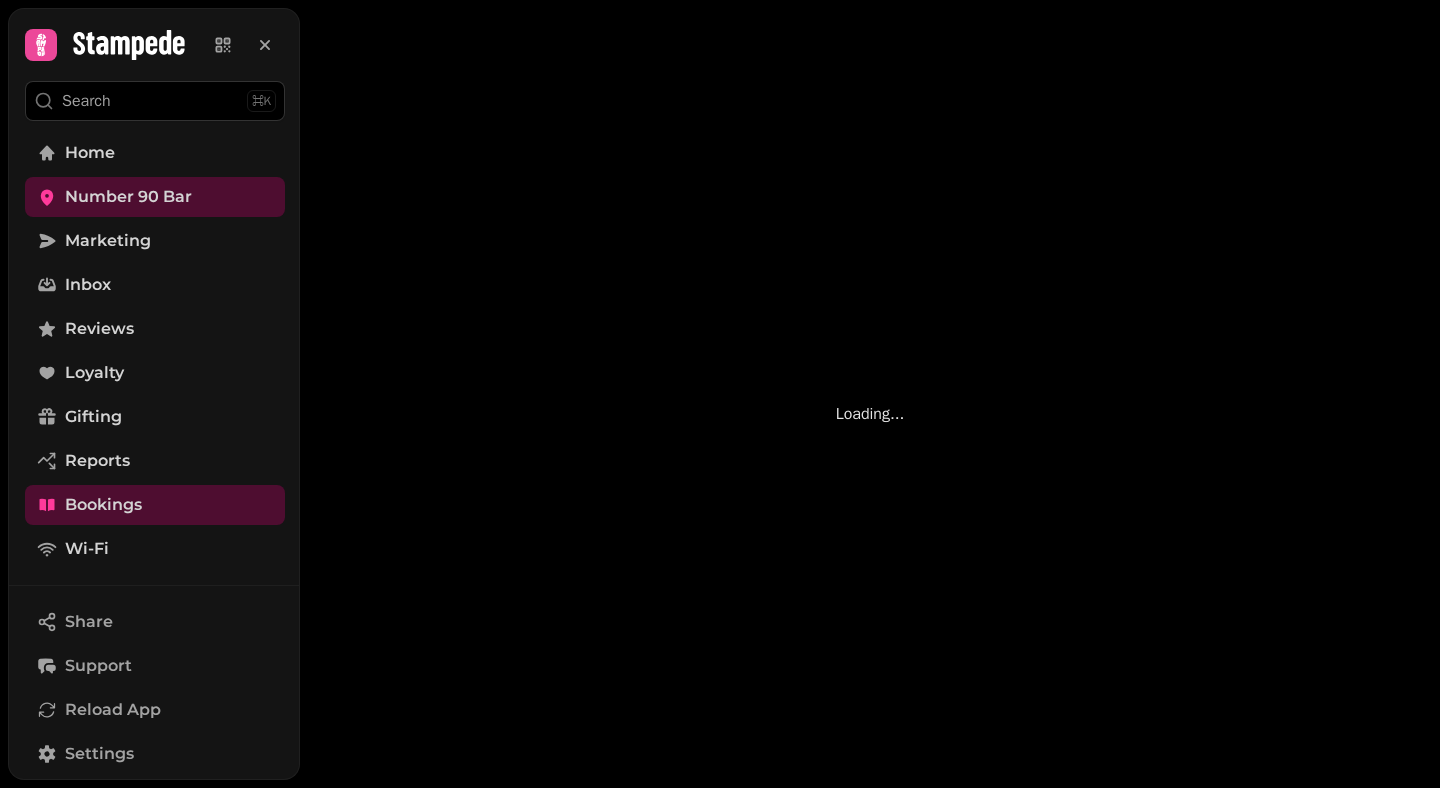 scroll, scrollTop: 0, scrollLeft: 0, axis: both 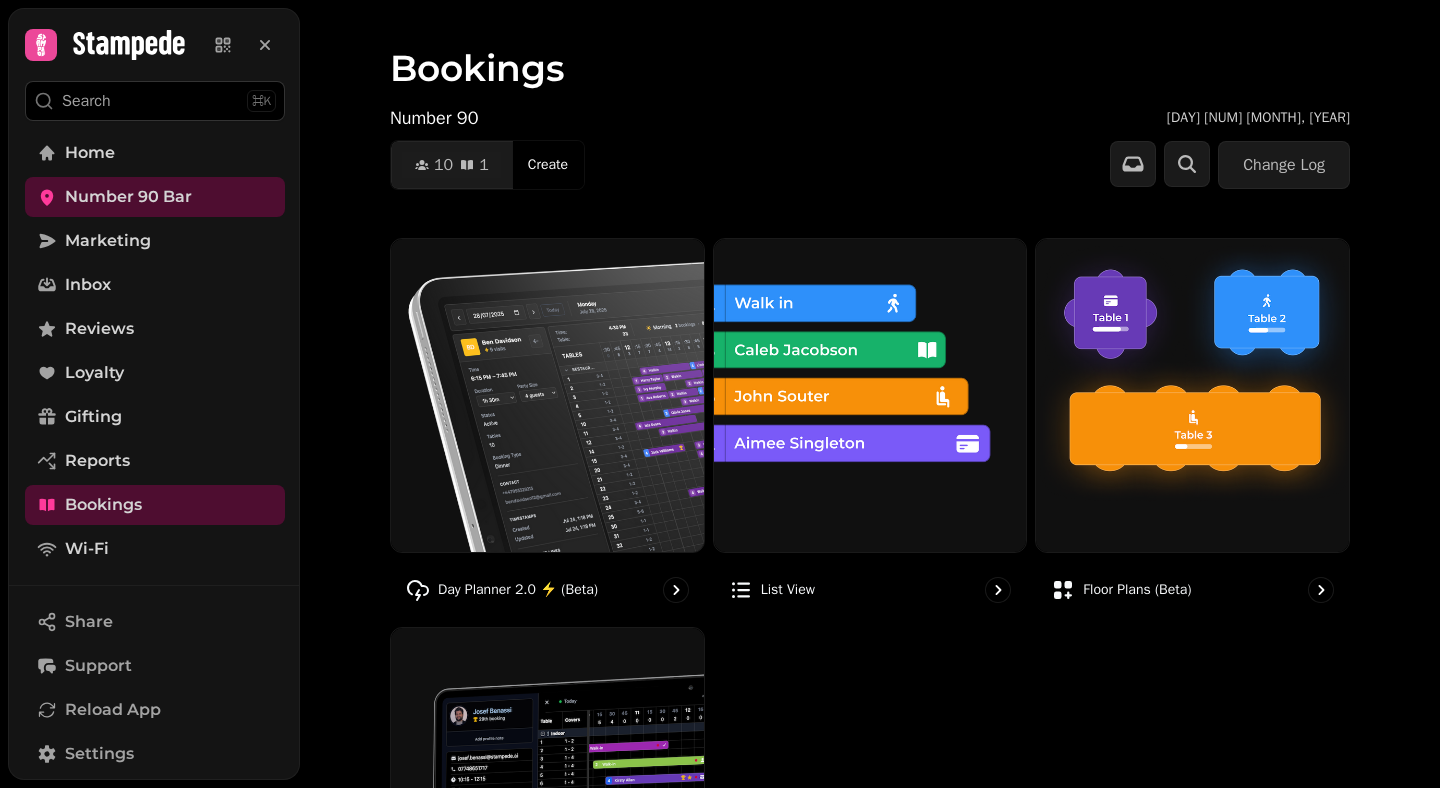 click on "Search ⌘K" at bounding box center [155, 101] 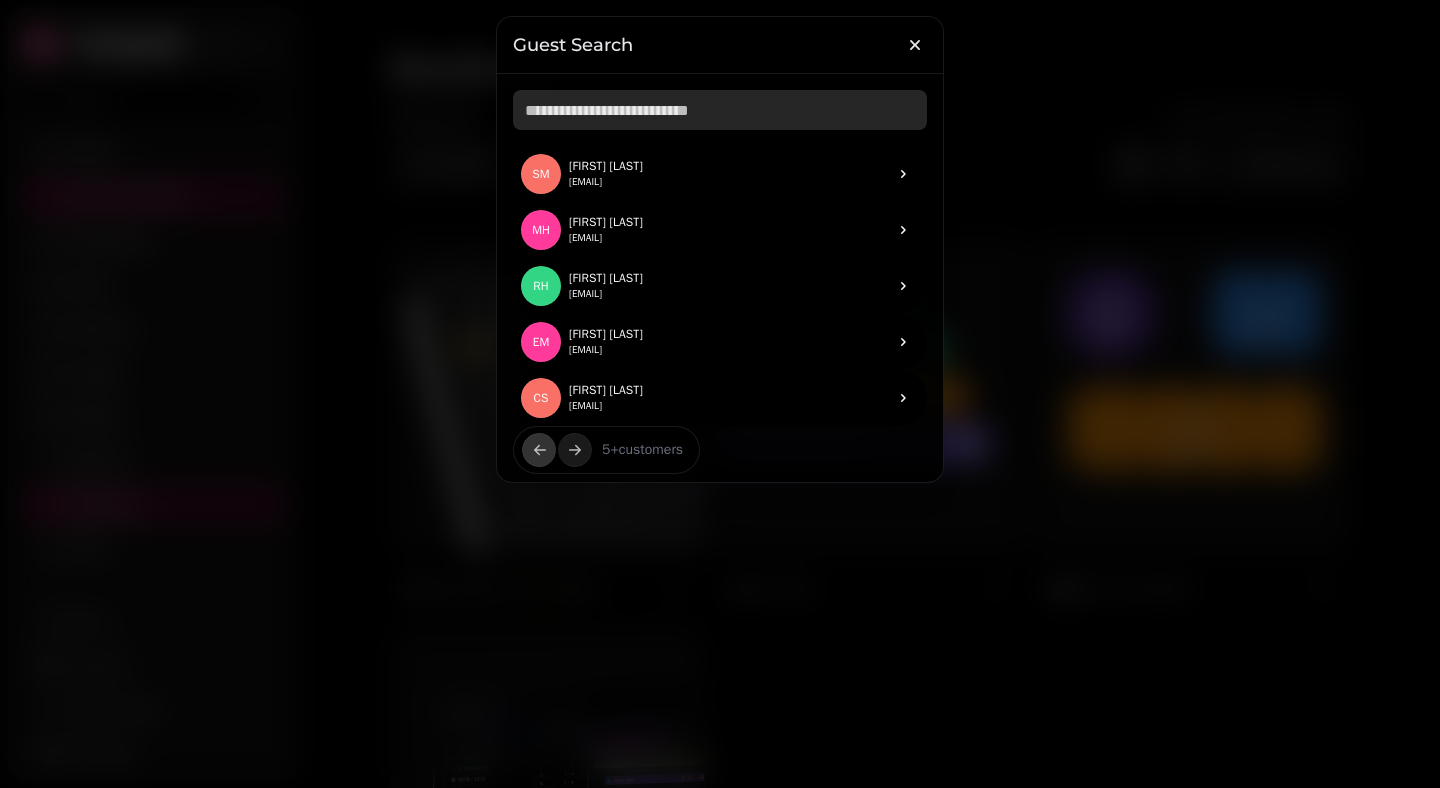 click at bounding box center [720, 110] 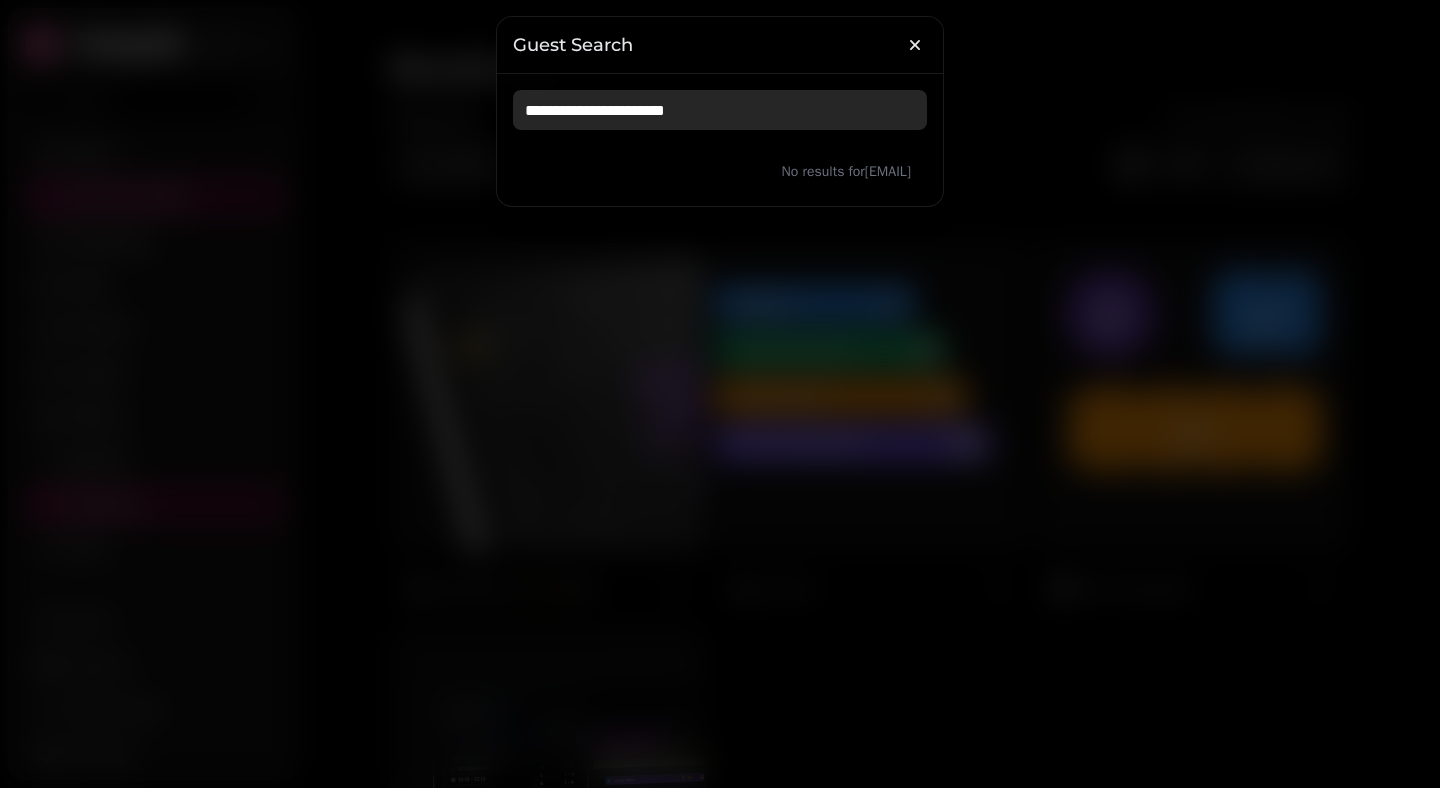 click on "**********" at bounding box center [720, 110] 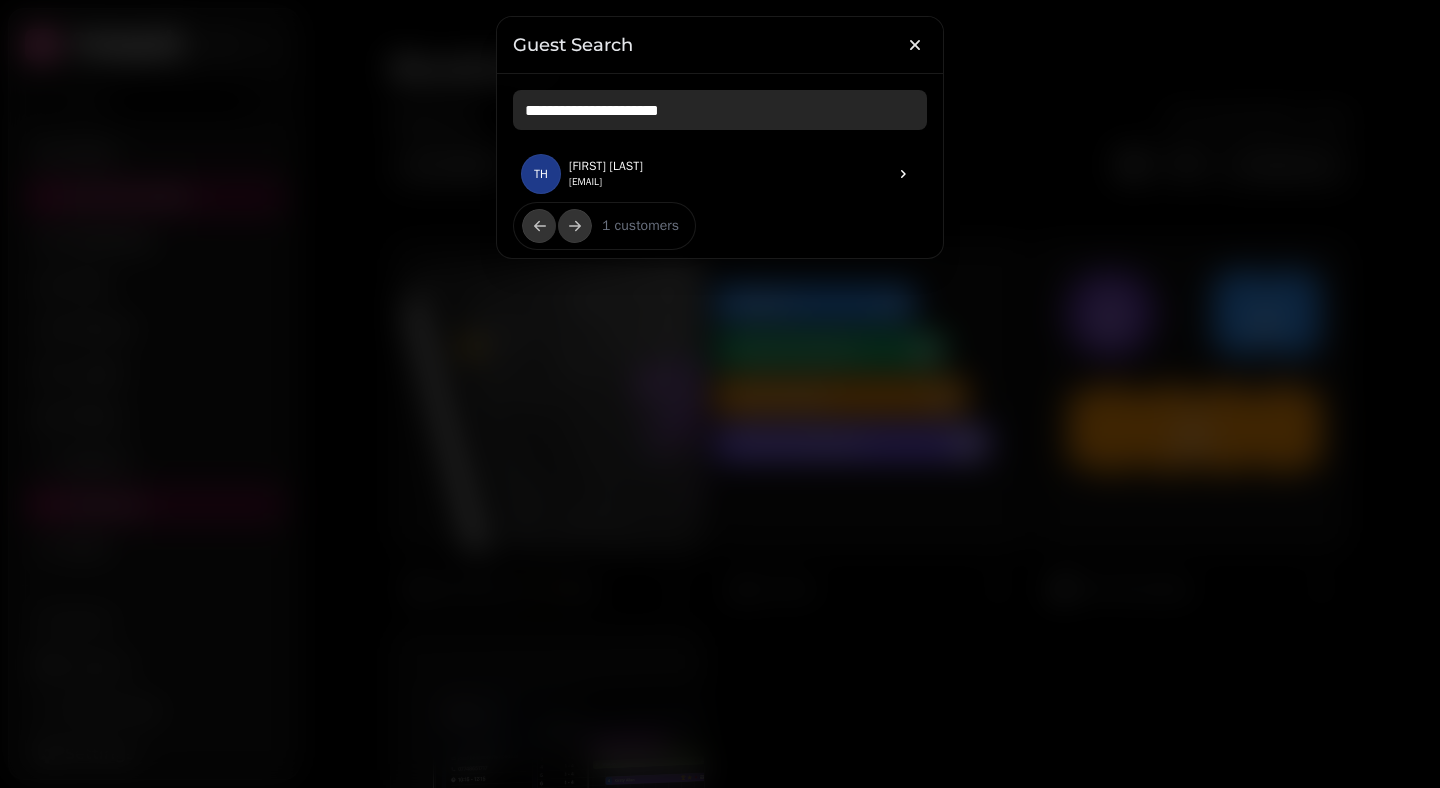 type on "**********" 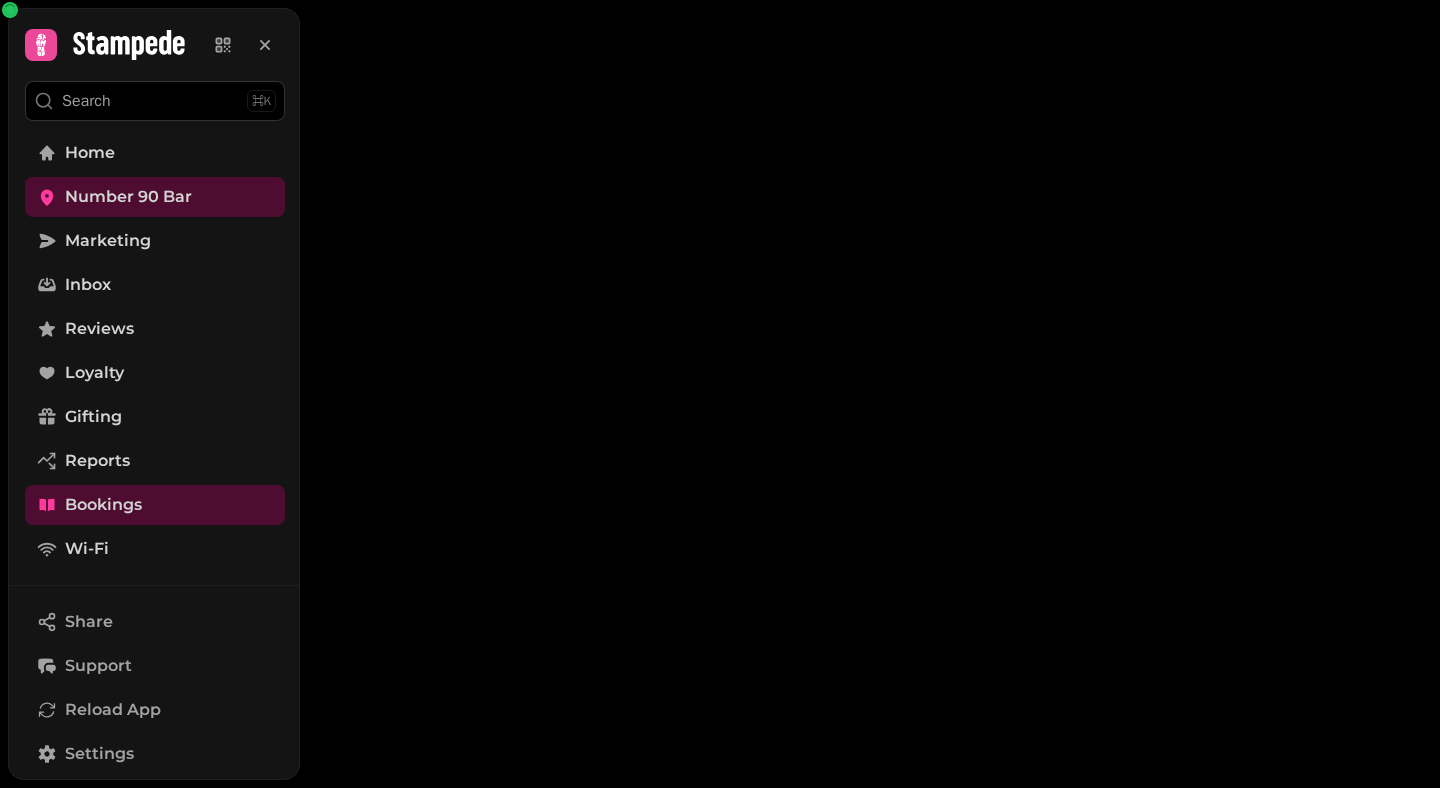 scroll, scrollTop: 0, scrollLeft: 0, axis: both 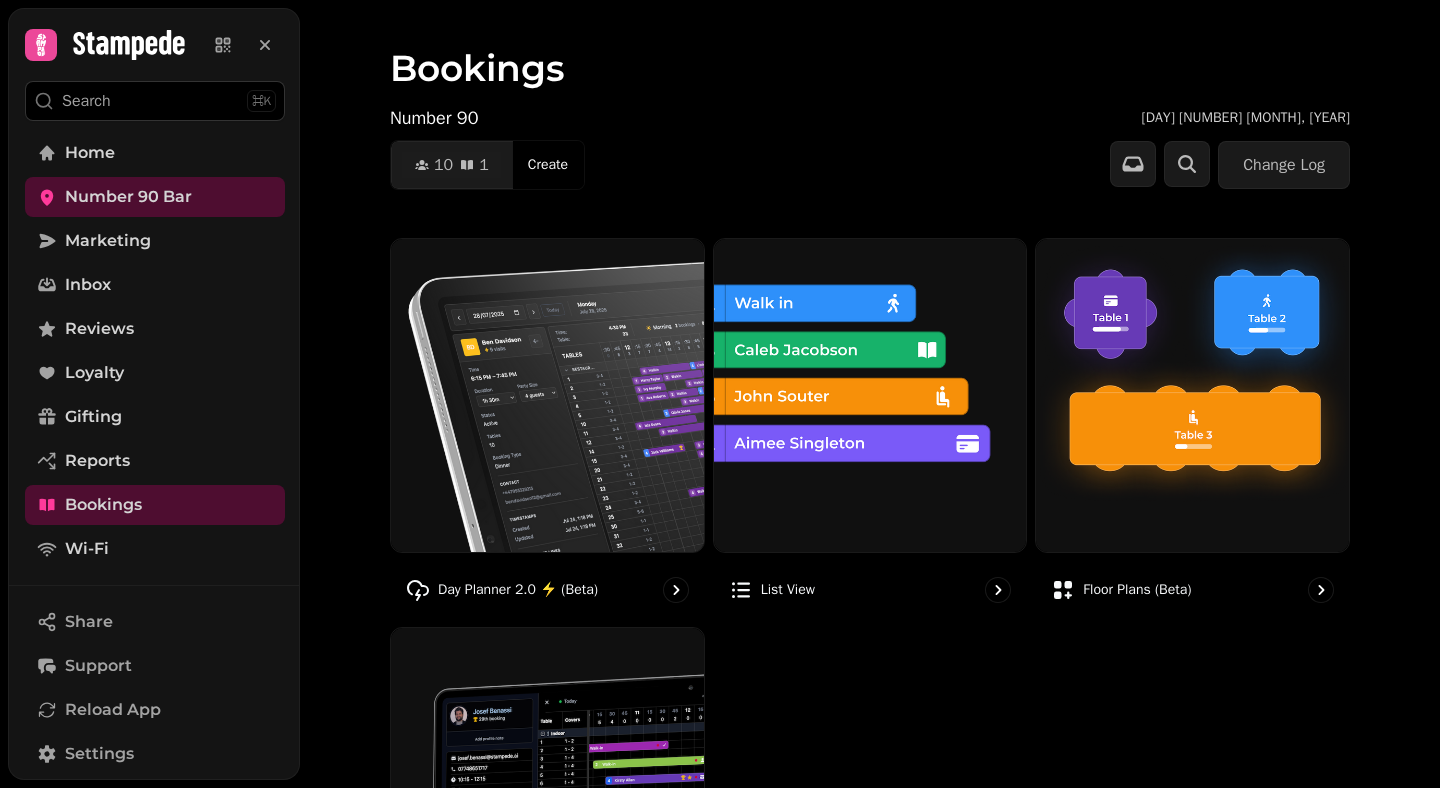 click on "Search ⌘K" at bounding box center (155, 101) 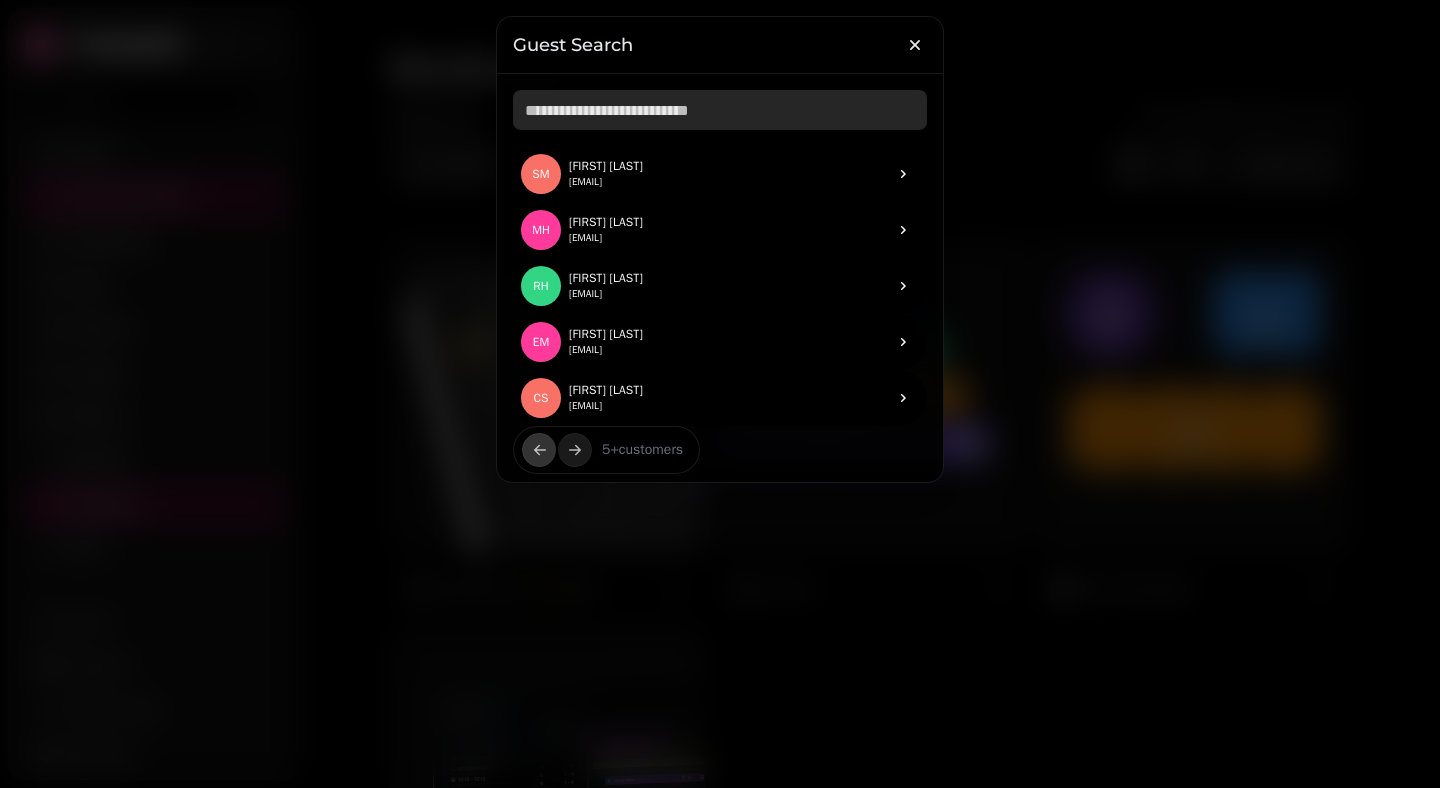 click at bounding box center [720, 110] 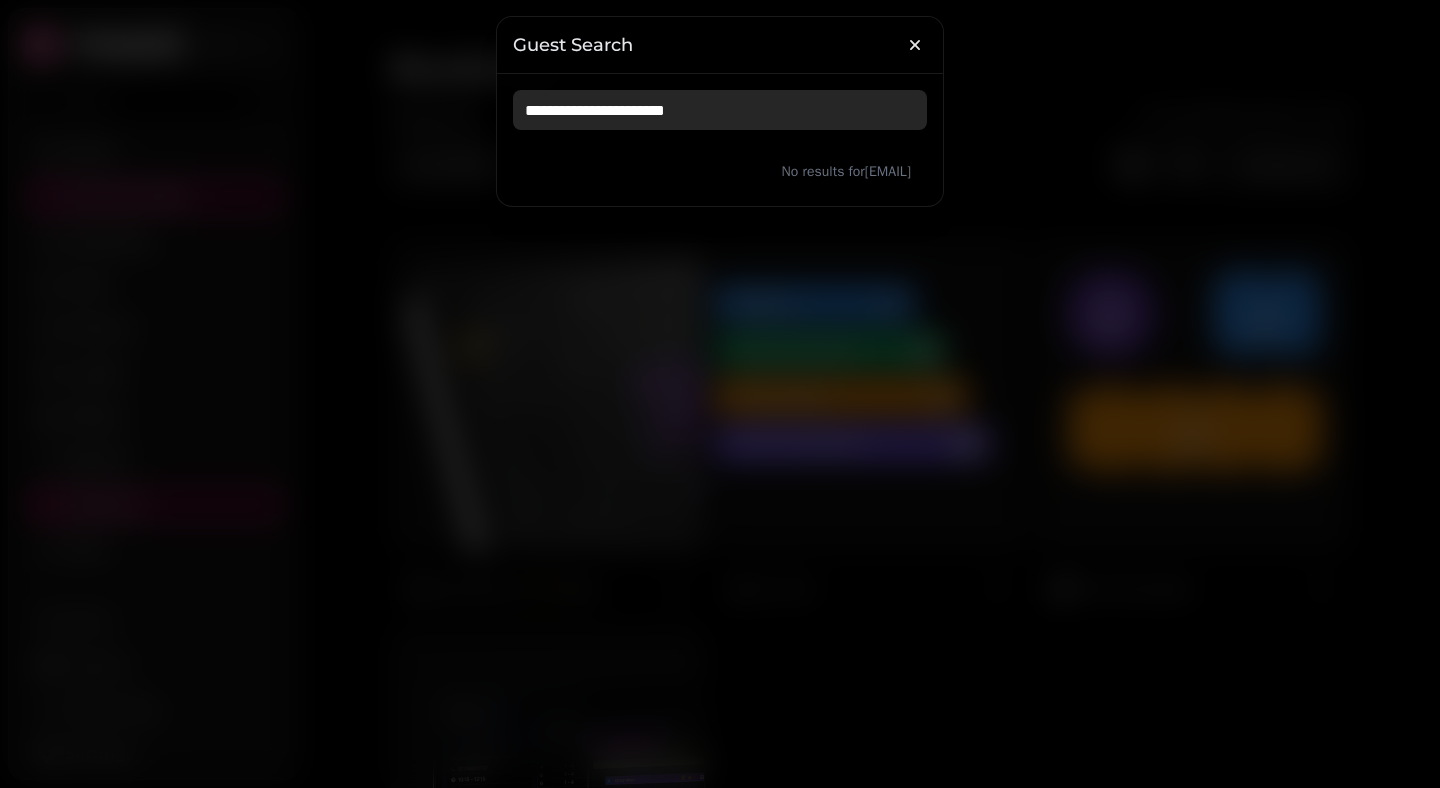 click on "**********" at bounding box center (720, 110) 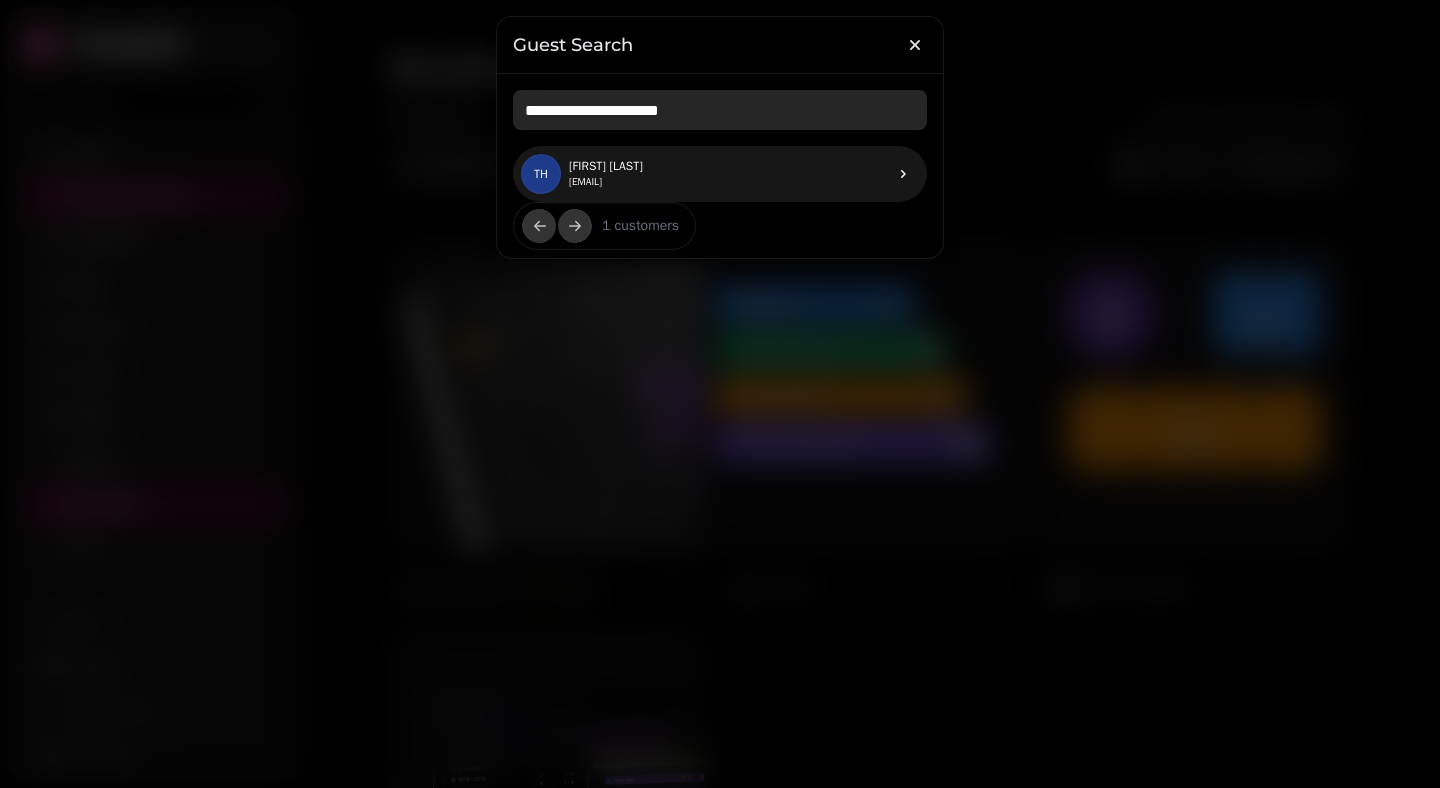 type on "**********" 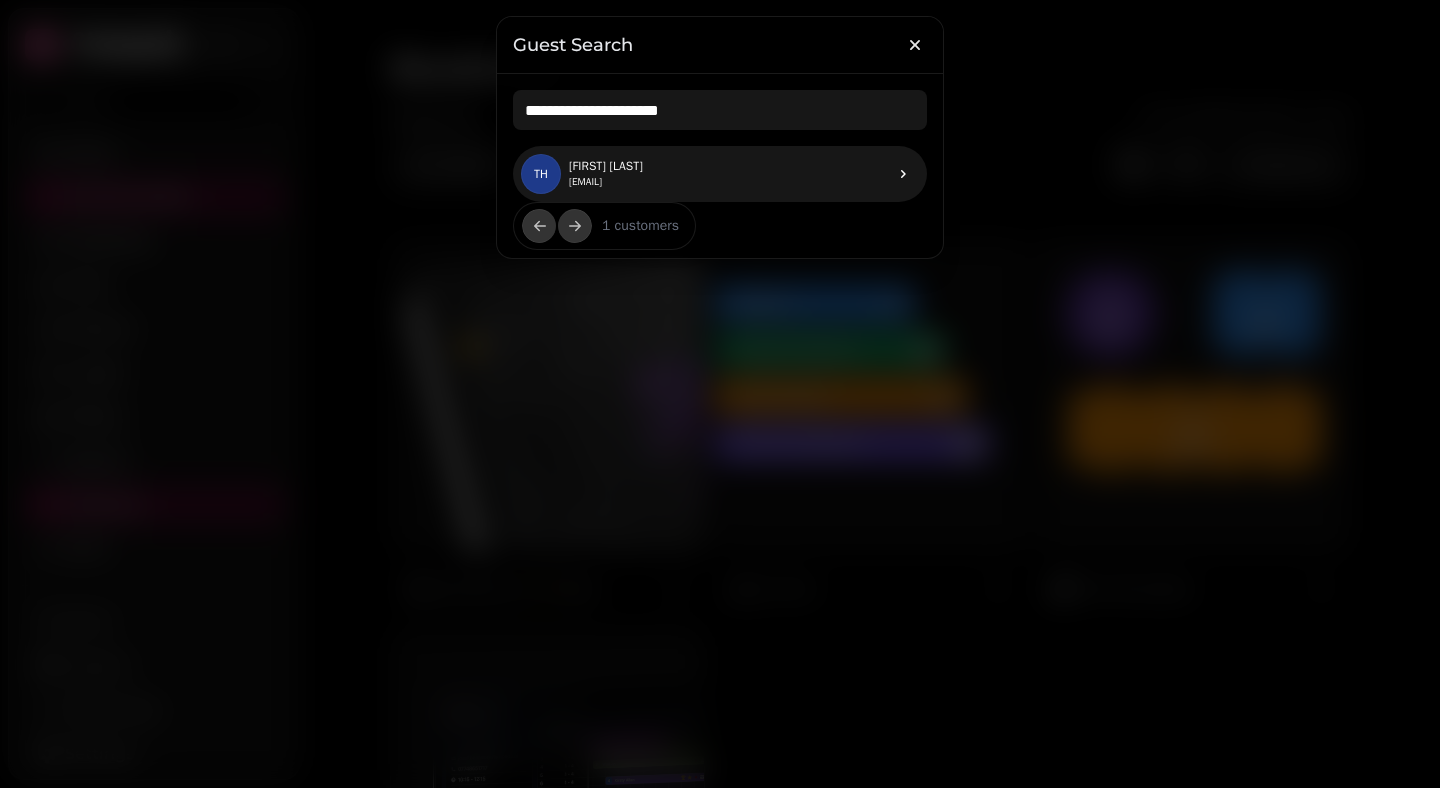 click on "[FIRST] [LAST]" at bounding box center (606, 166) 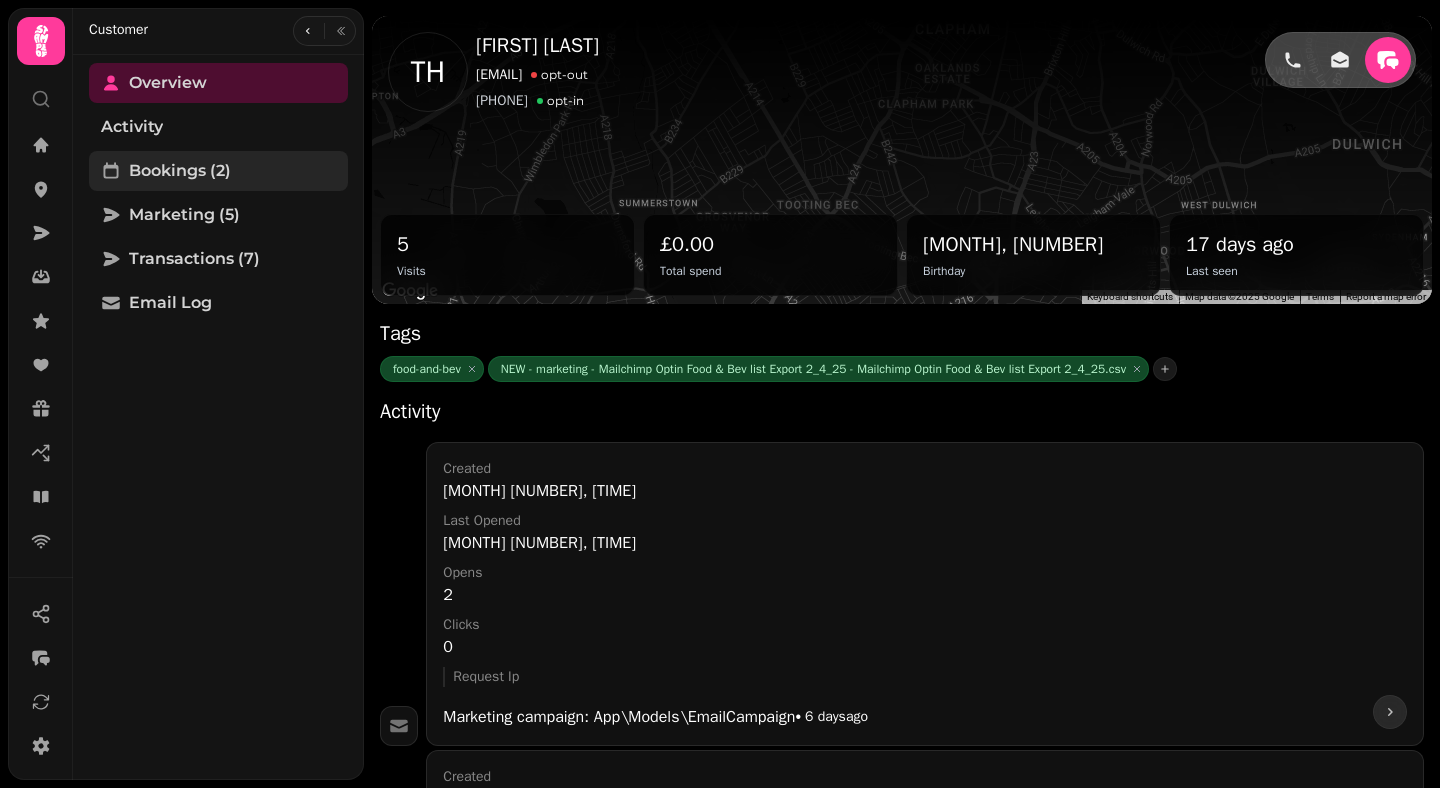 click on "Bookings (2)" at bounding box center (180, 171) 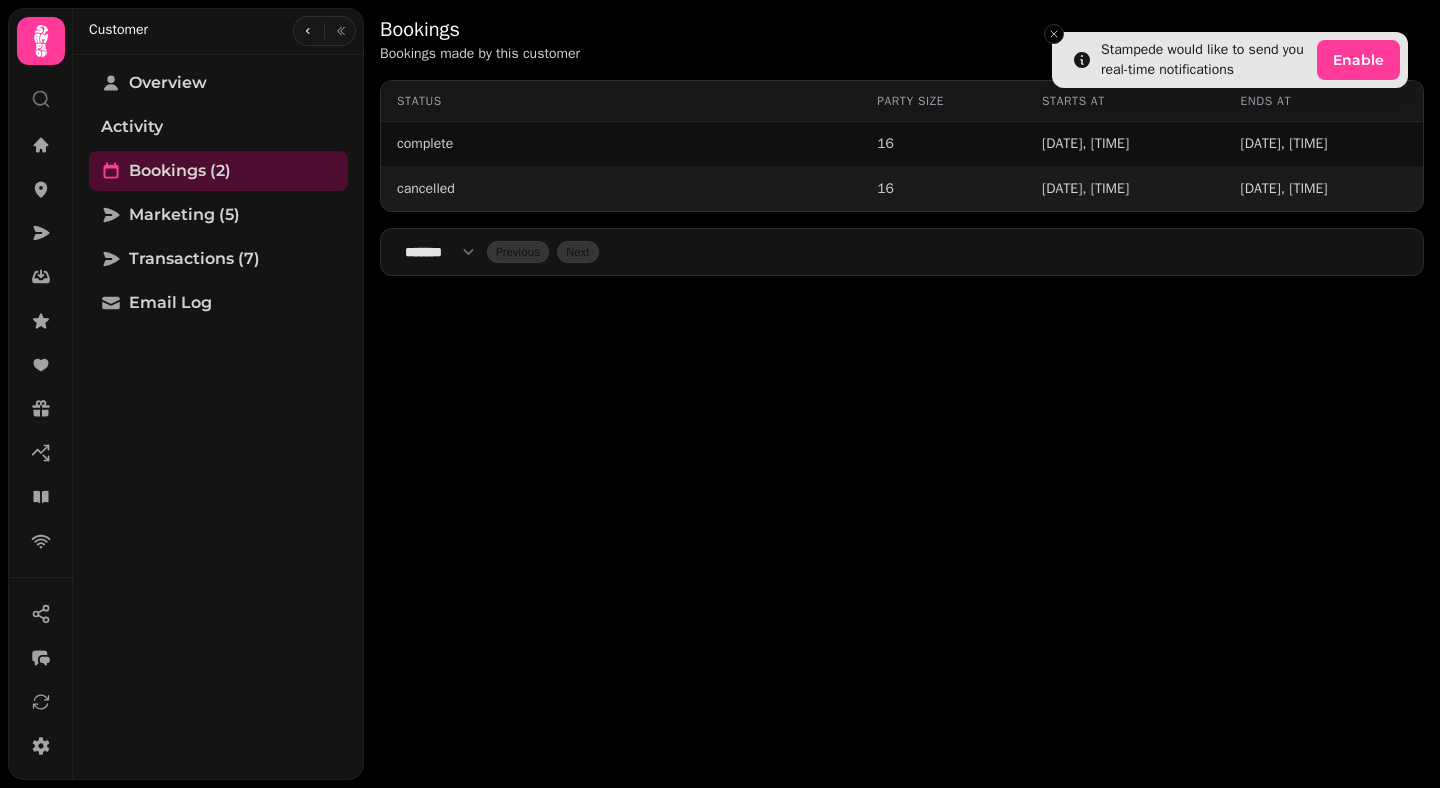 click on "cancelled" at bounding box center [621, 189] 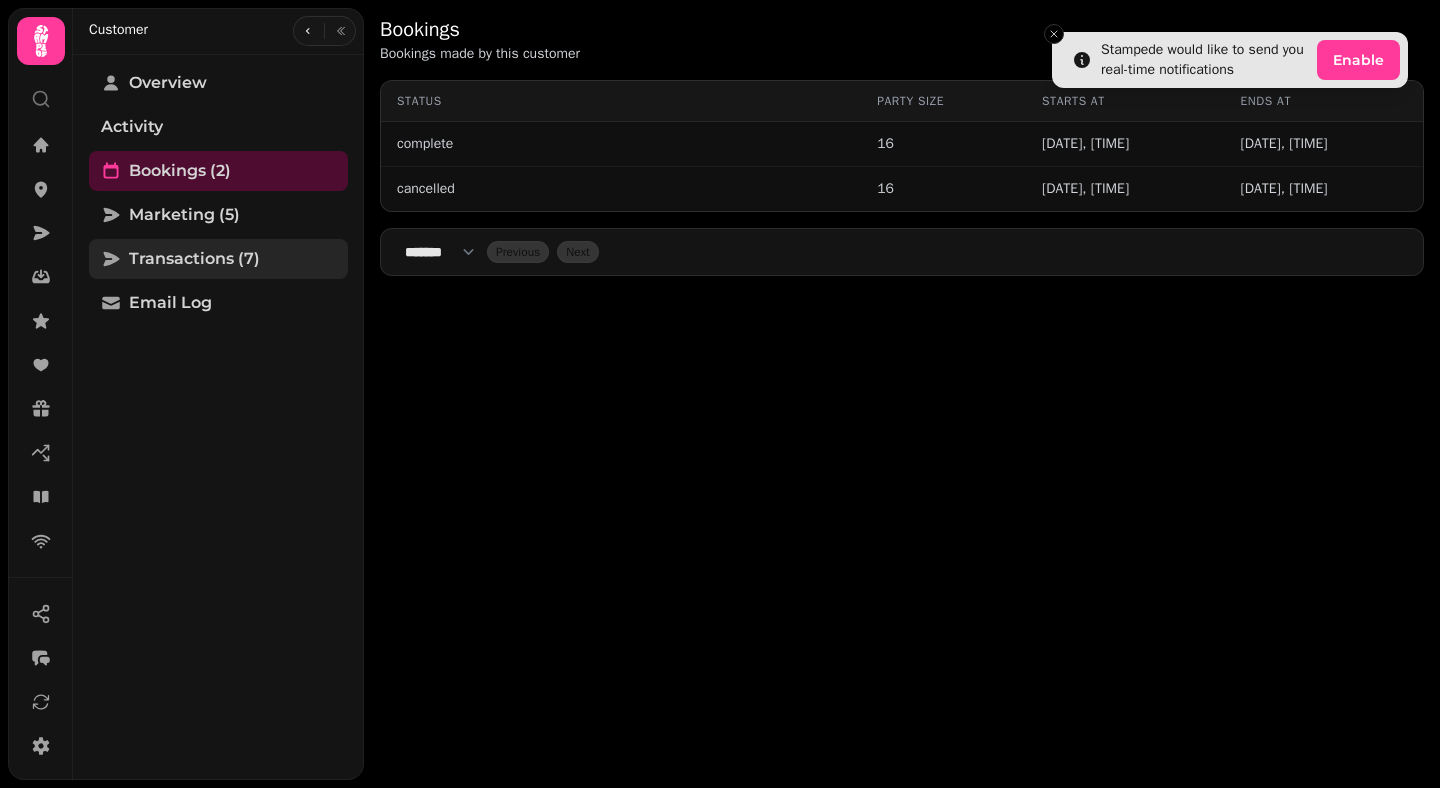 click on "Transactions (7)" at bounding box center [194, 259] 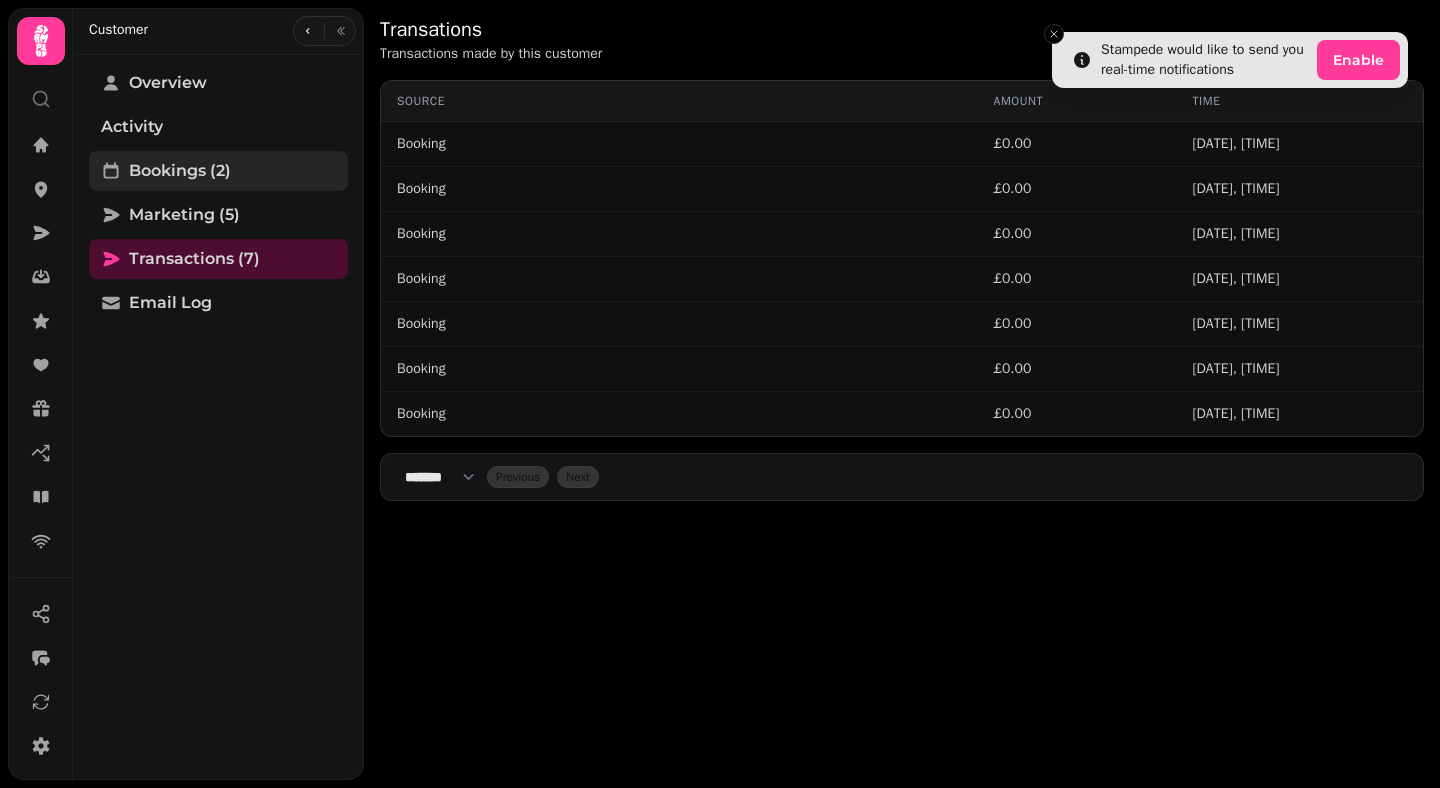 click on "Bookings (2)" at bounding box center (180, 171) 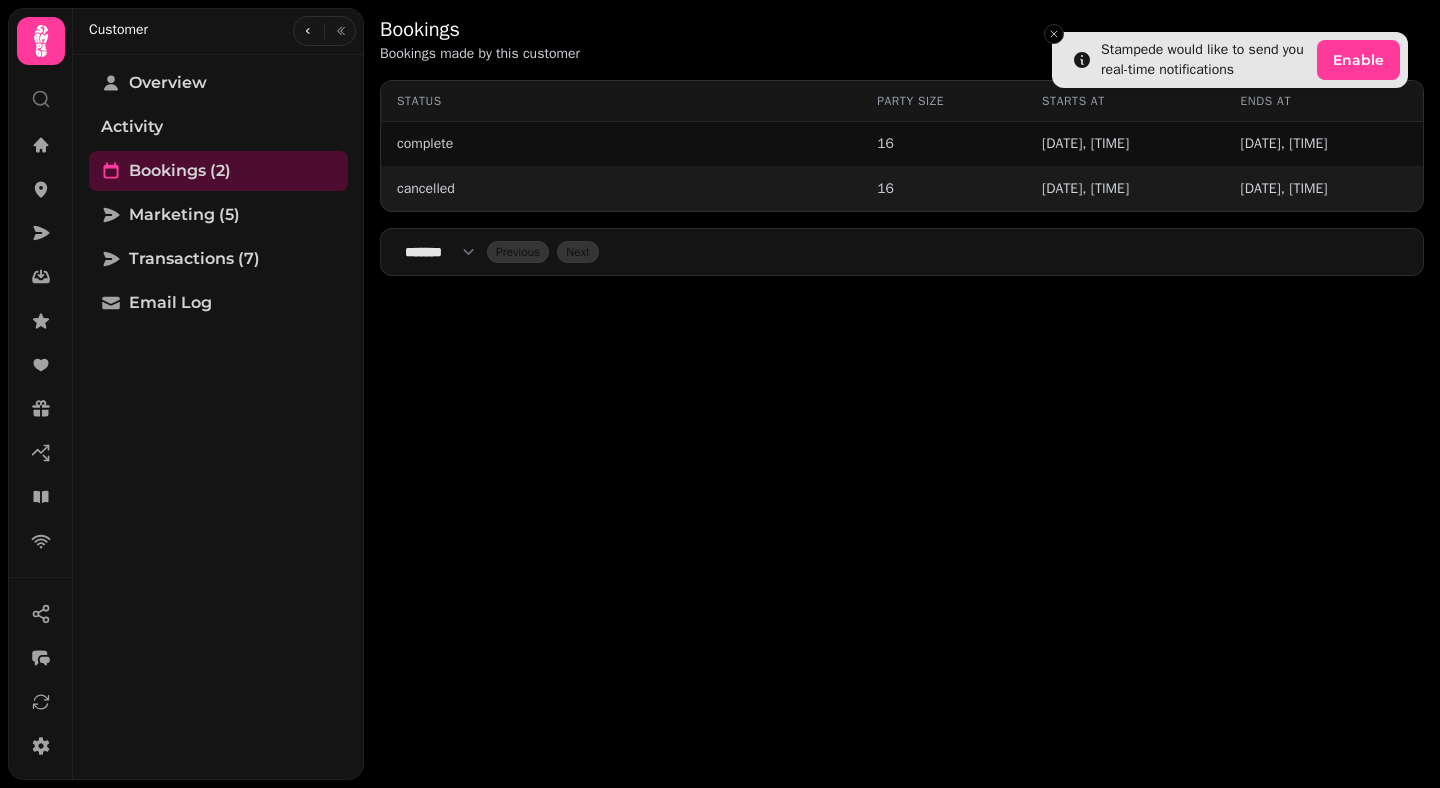 click on "cancelled" at bounding box center (621, 189) 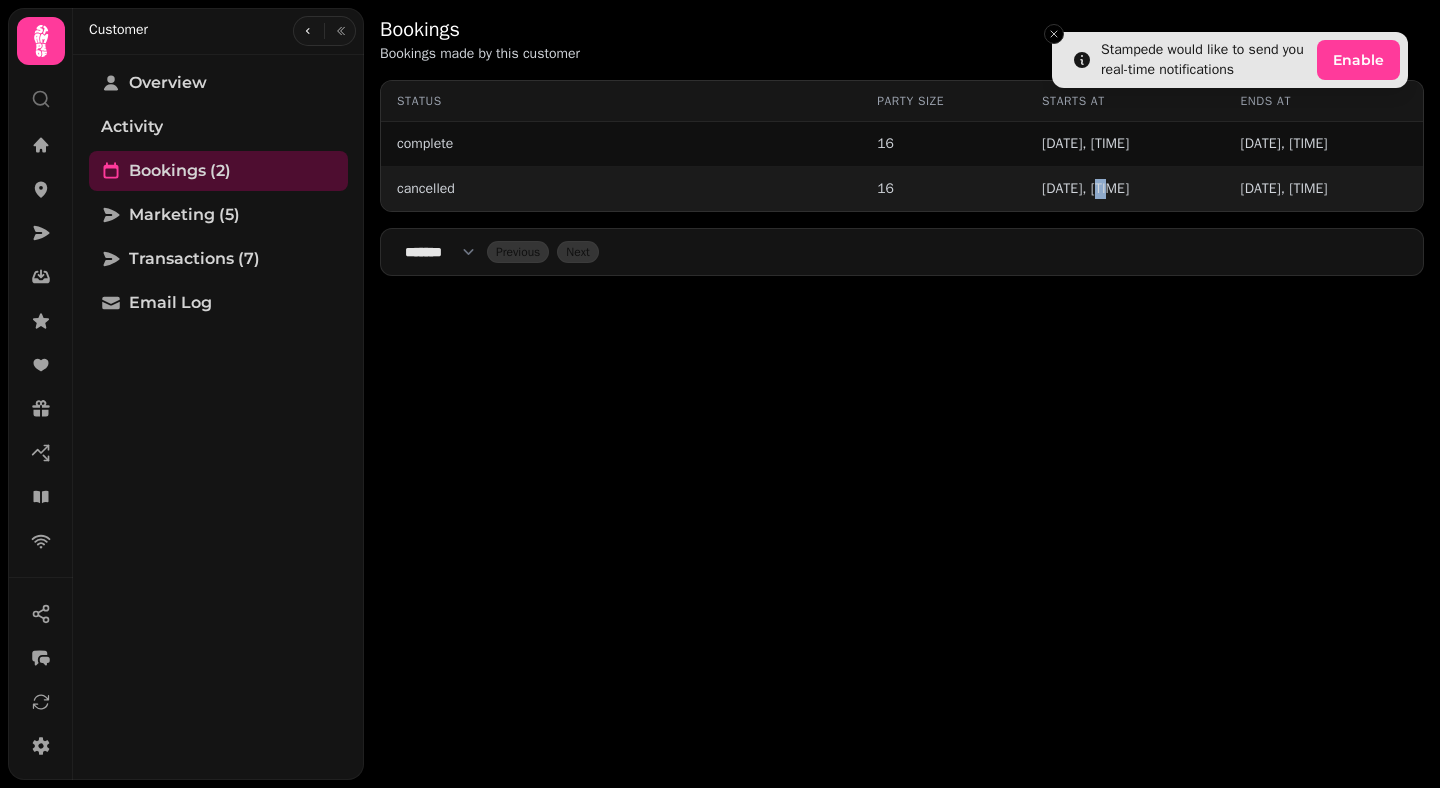 click on "[DATE], [TIME]" at bounding box center [1125, 189] 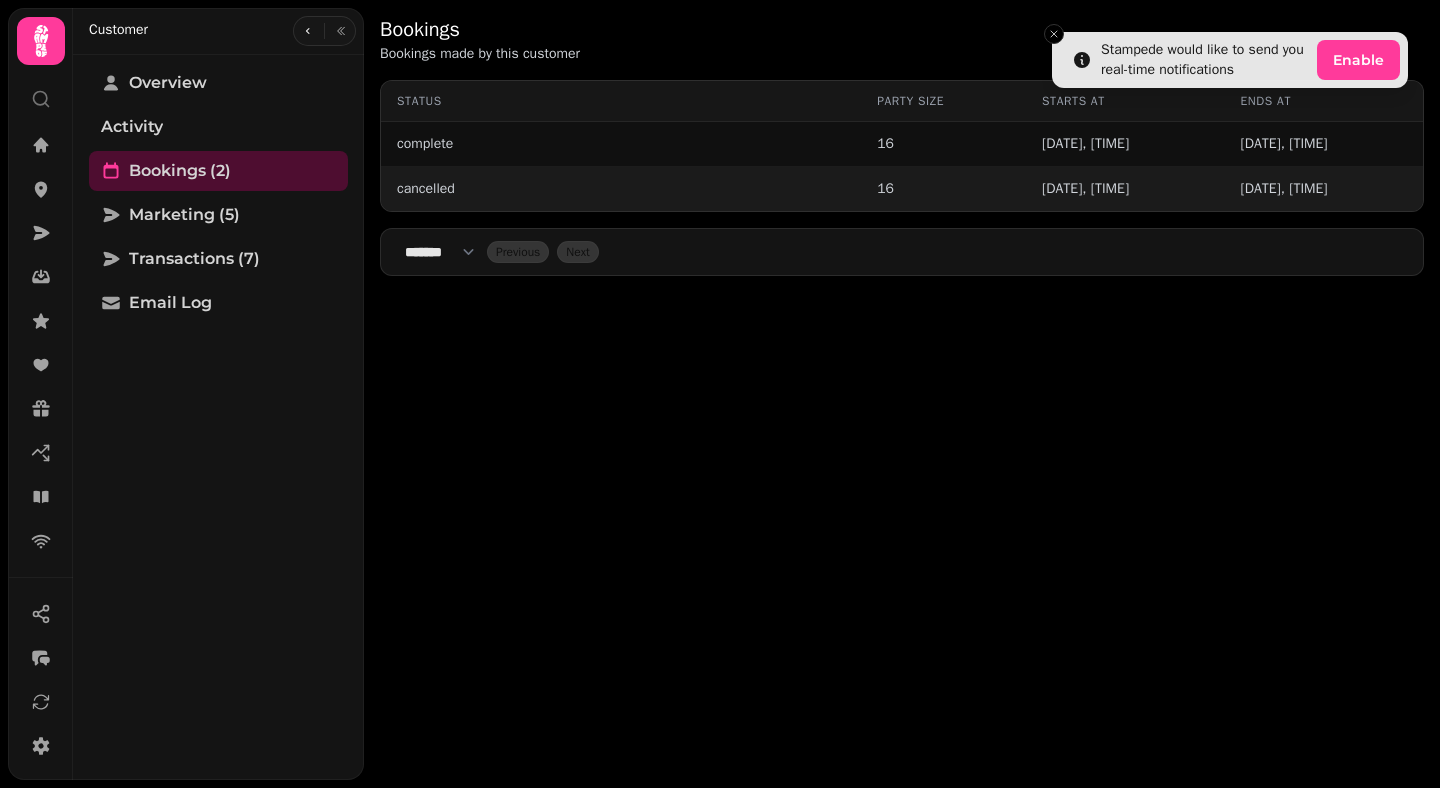 click on "cancelled" at bounding box center (621, 189) 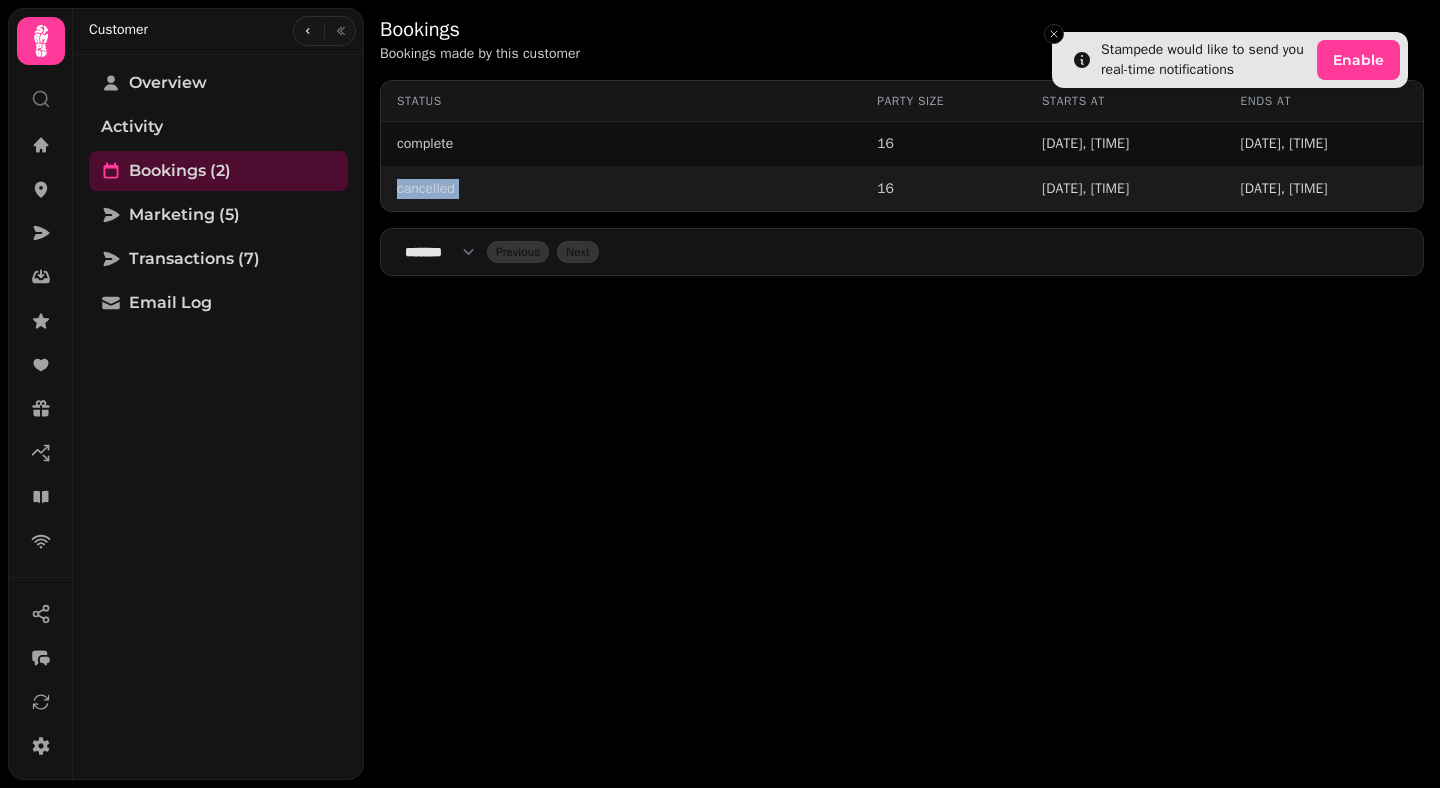 click on "cancelled" at bounding box center [621, 189] 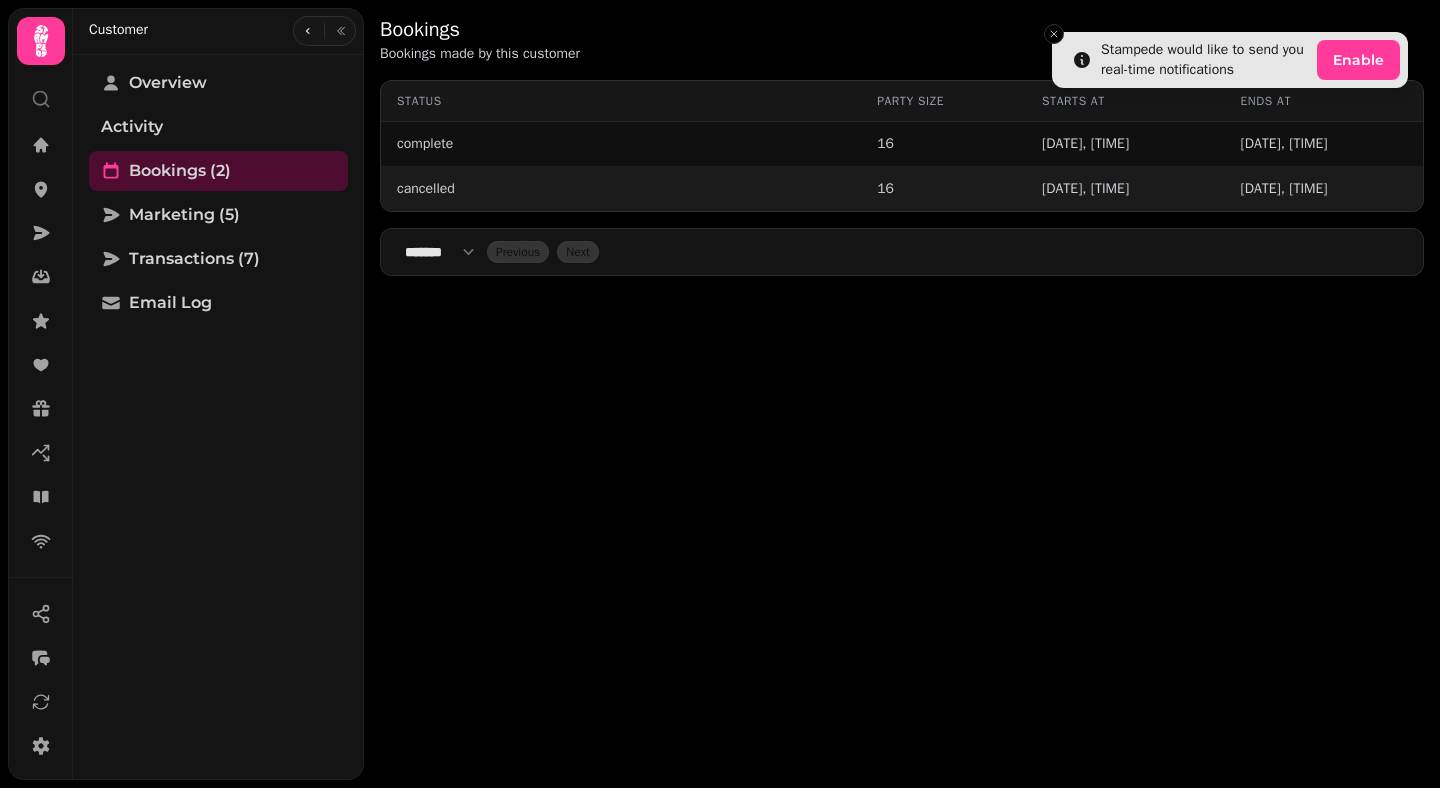 click on "cancelled" at bounding box center [621, 189] 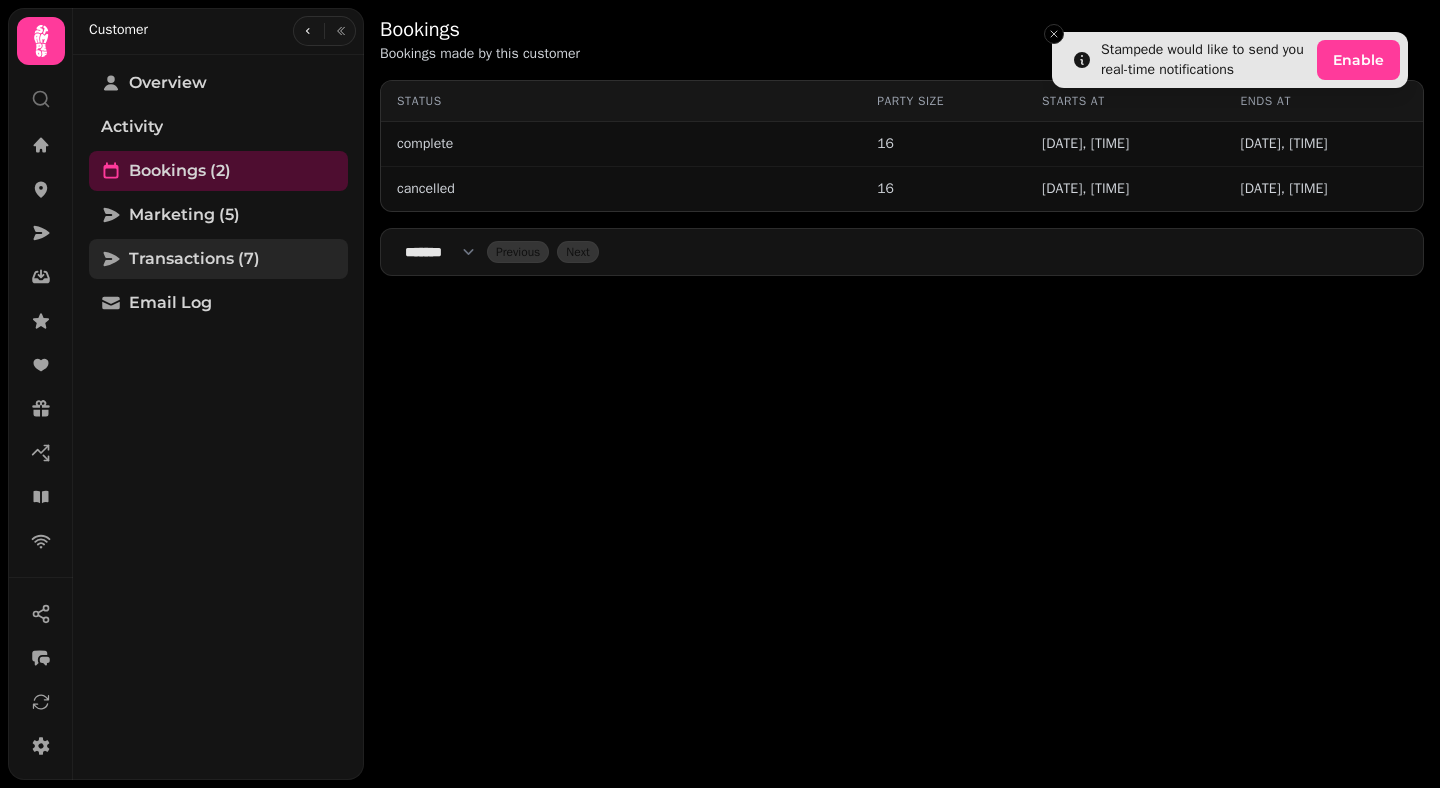 click on "Transactions (7)" at bounding box center [194, 259] 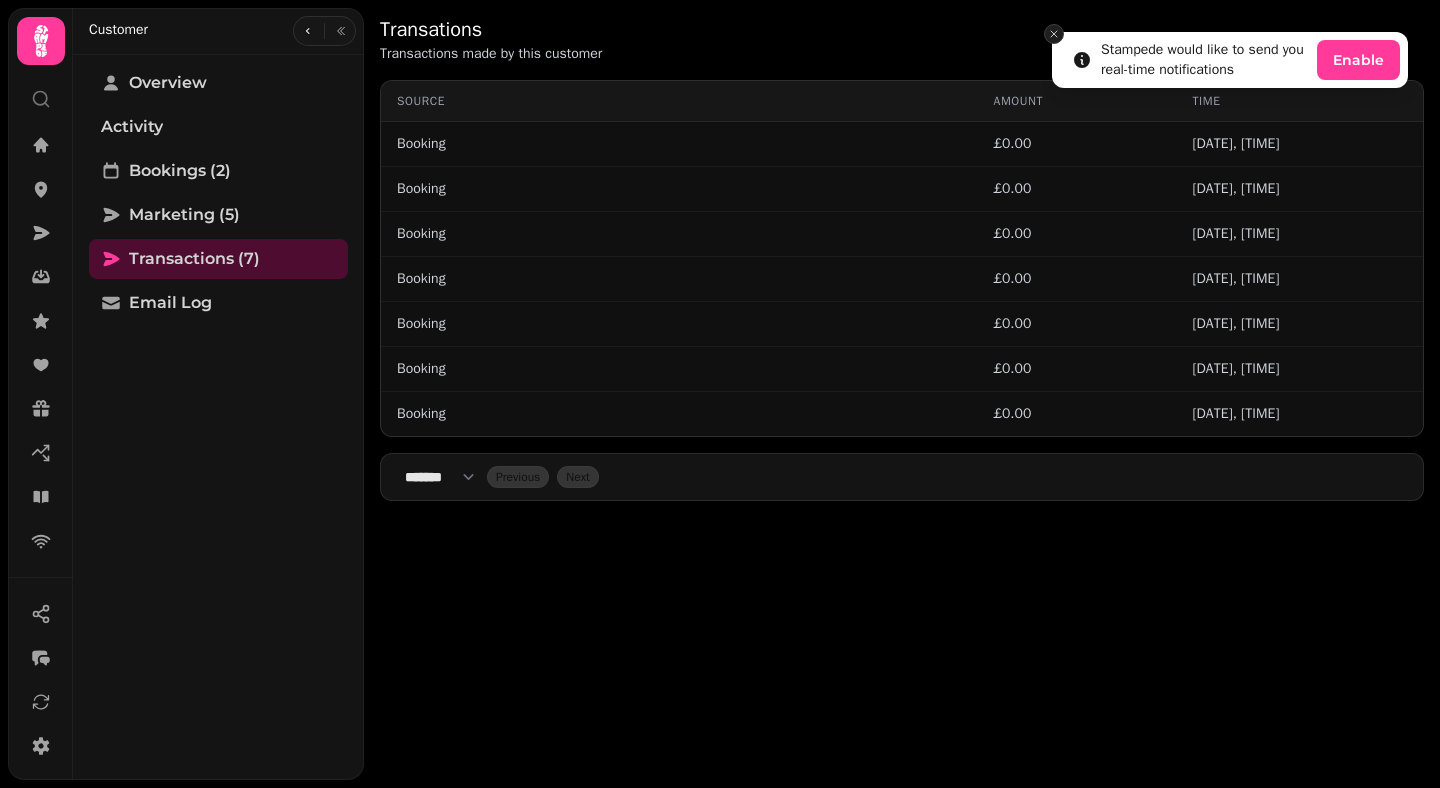 click 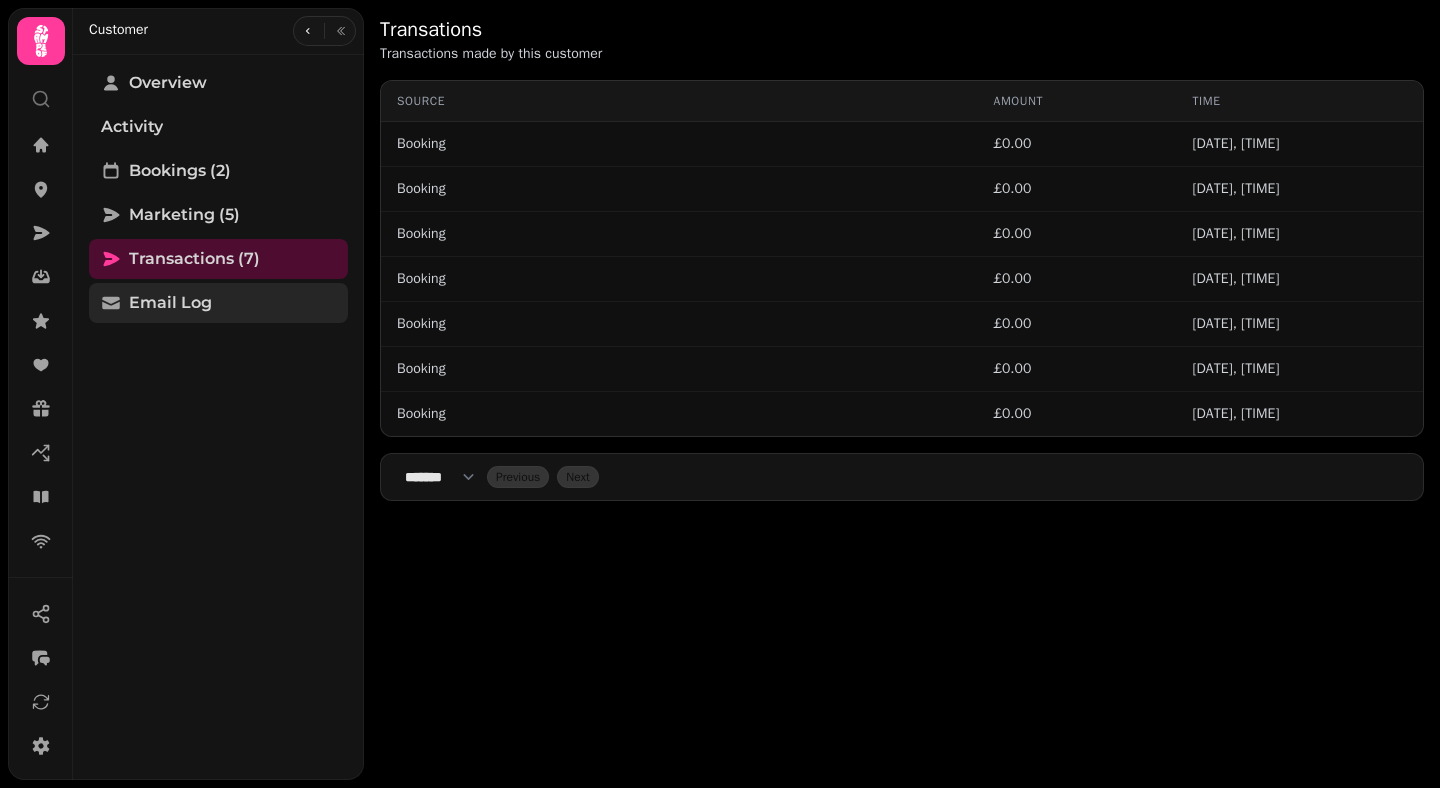 click on "Email Log" at bounding box center (218, 303) 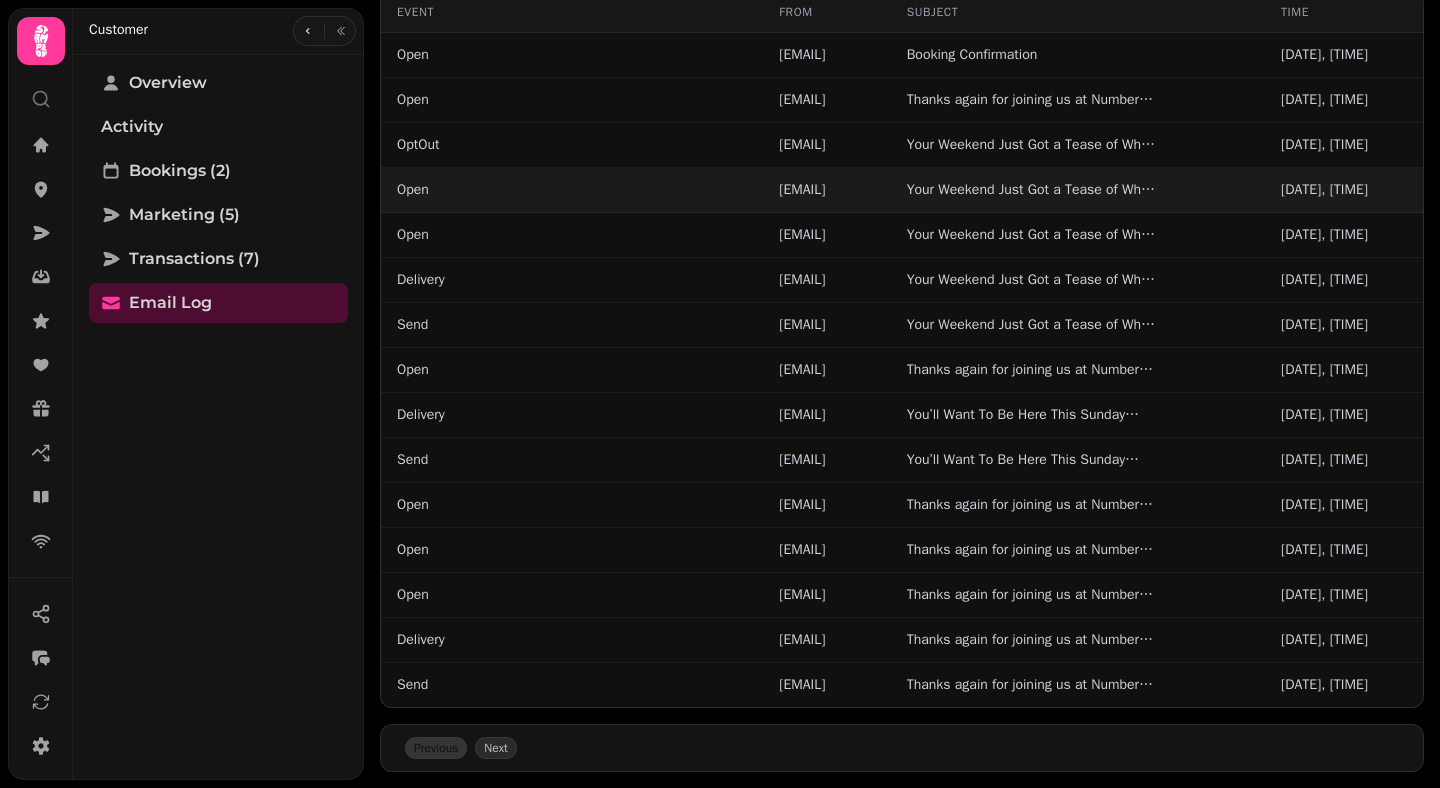 scroll, scrollTop: 0, scrollLeft: 0, axis: both 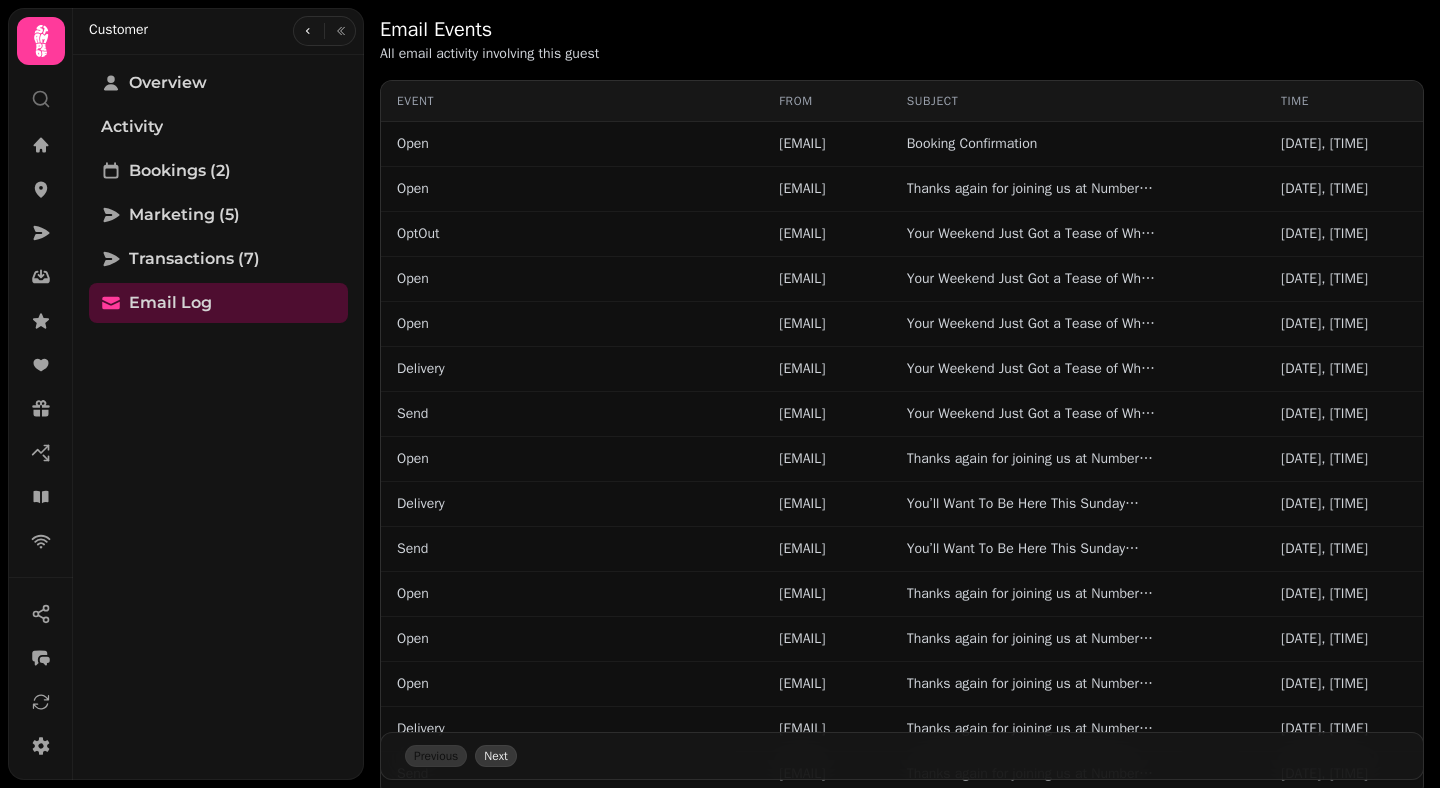 click on "Next" at bounding box center (495, 756) 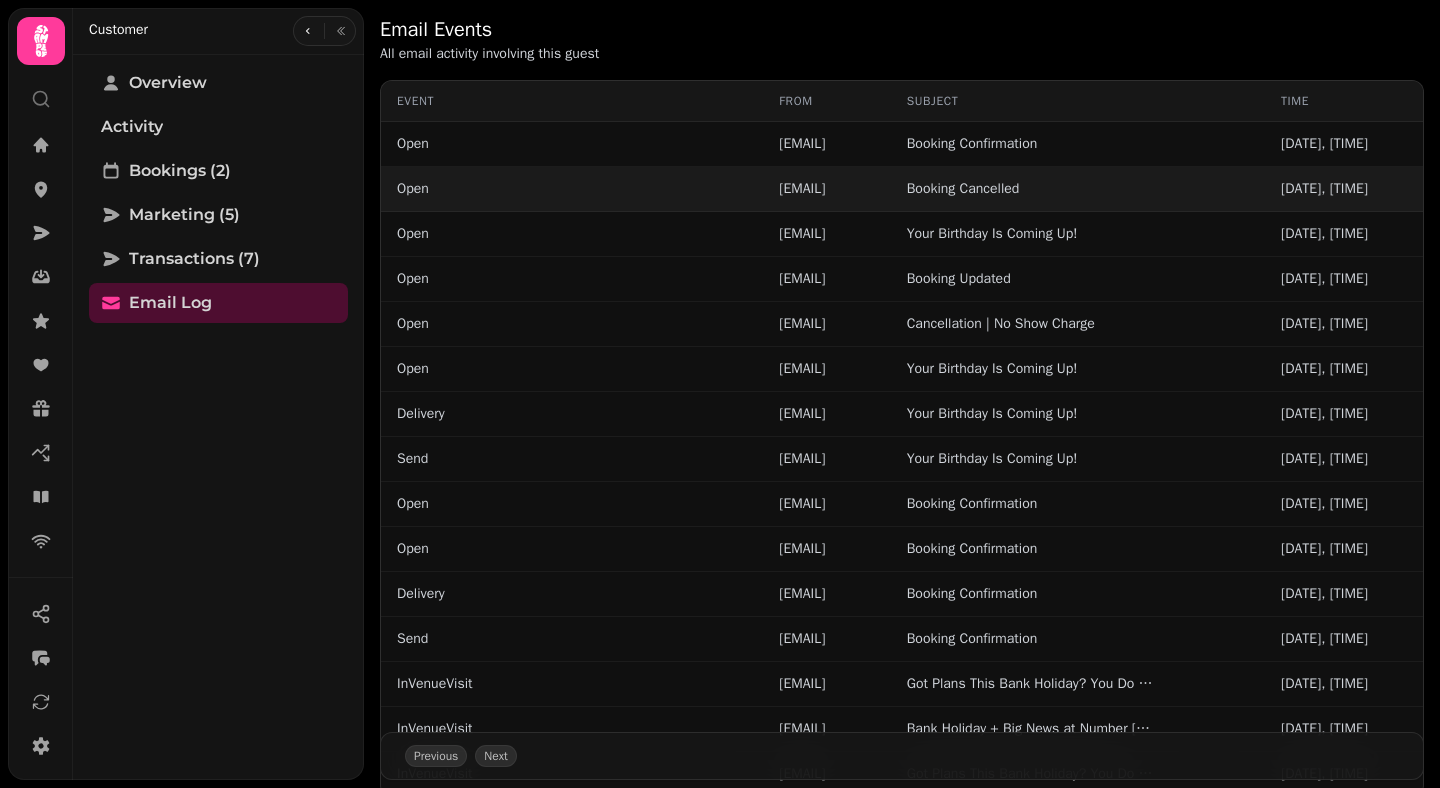 click on "[EMAIL]" at bounding box center [826, 189] 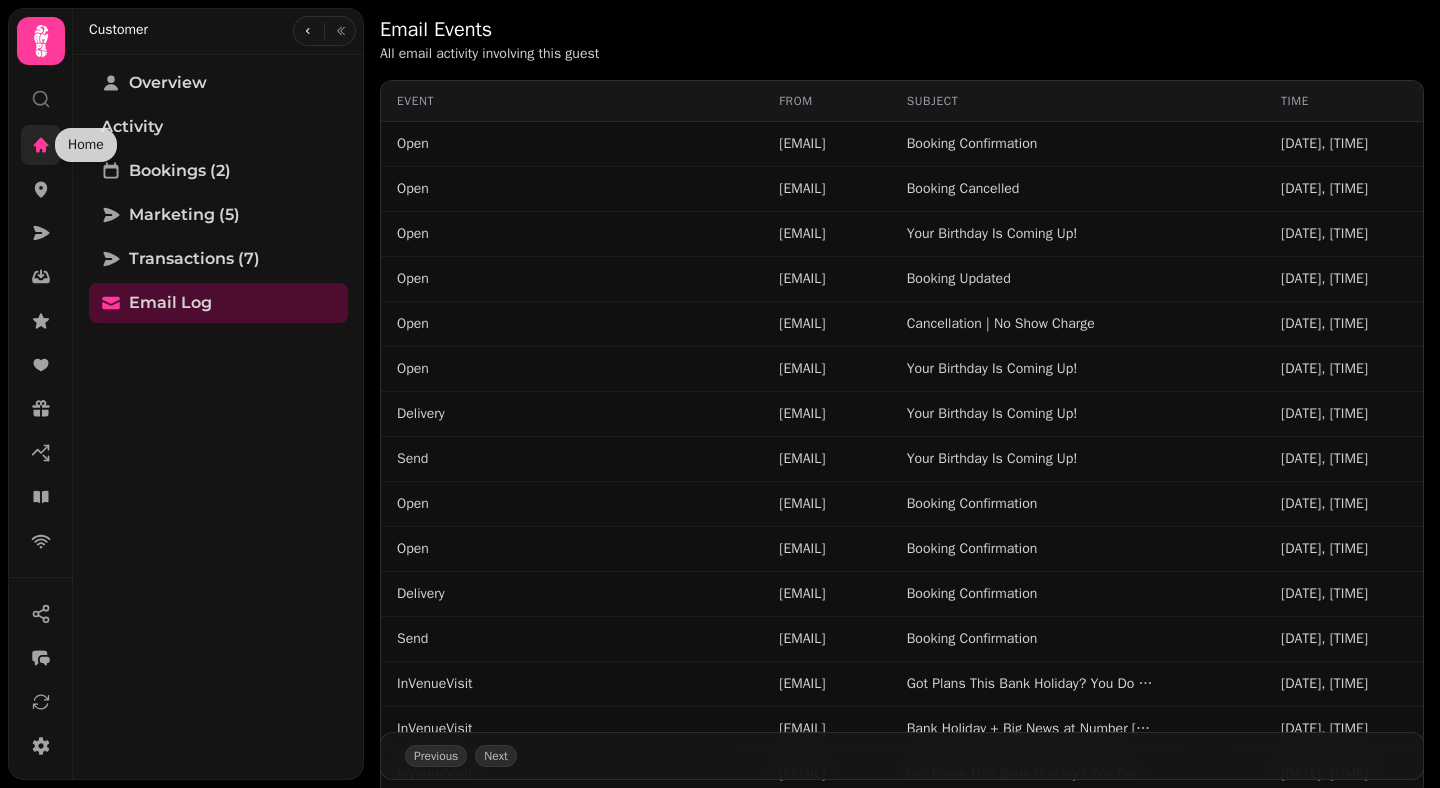click 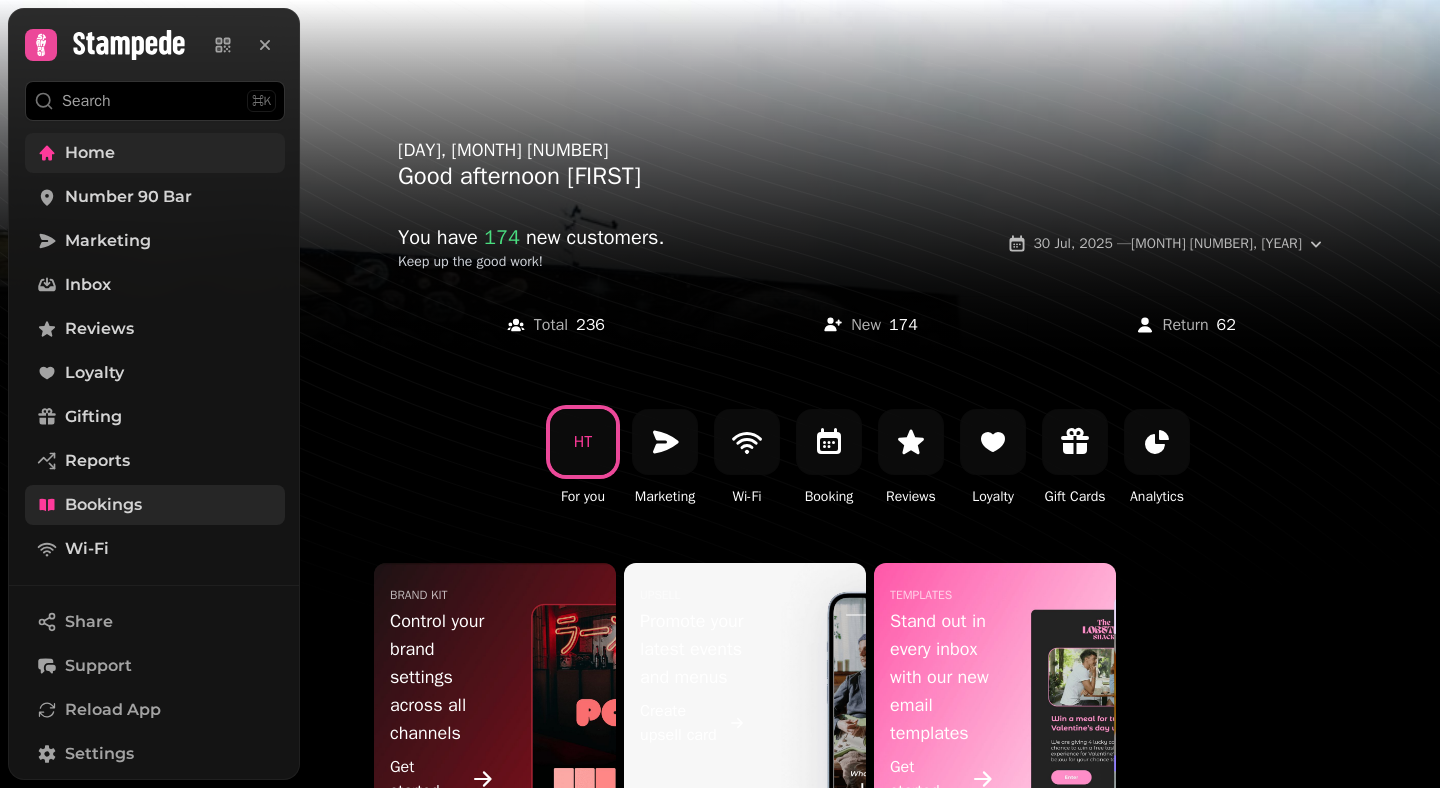 click on "Bookings" at bounding box center [155, 505] 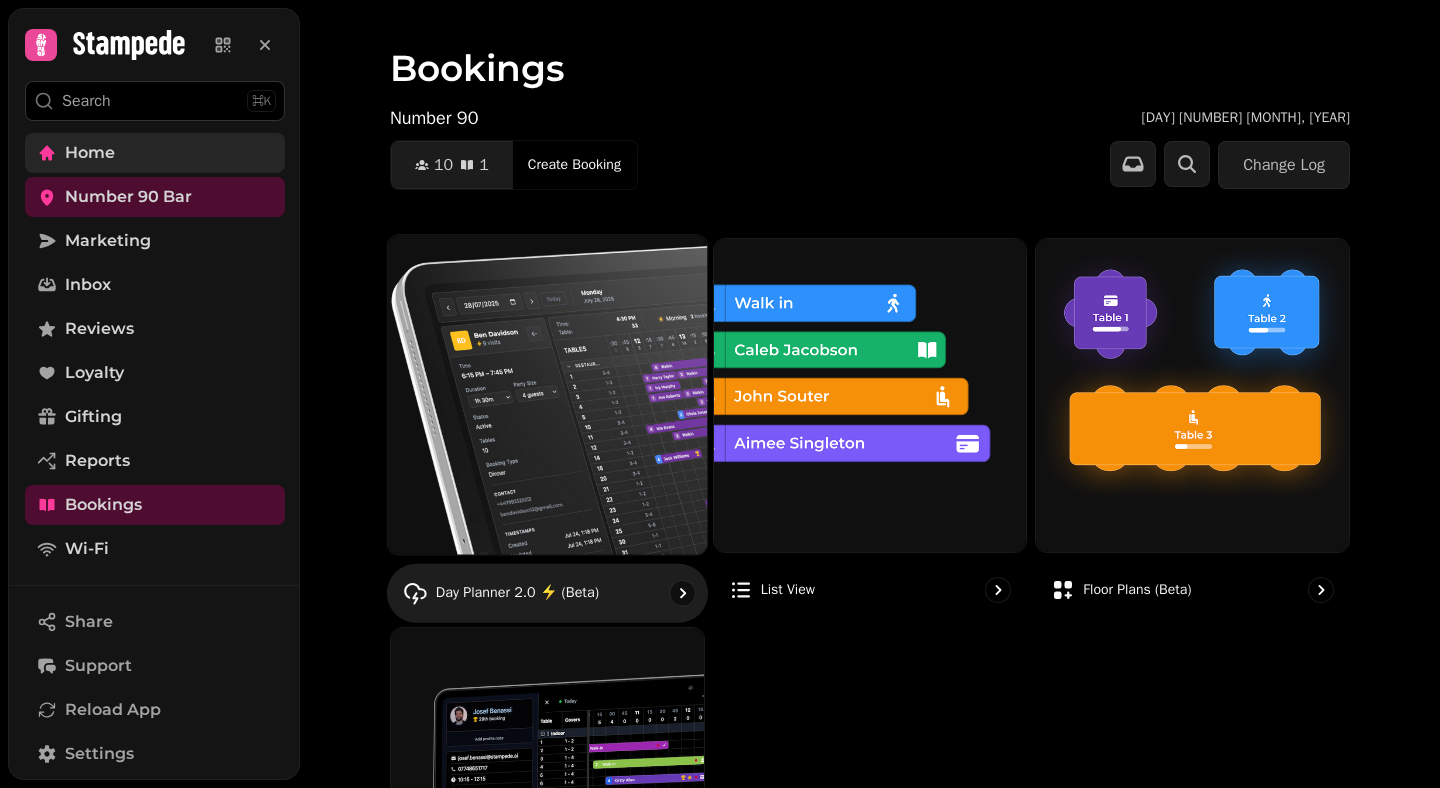 click at bounding box center [547, 394] 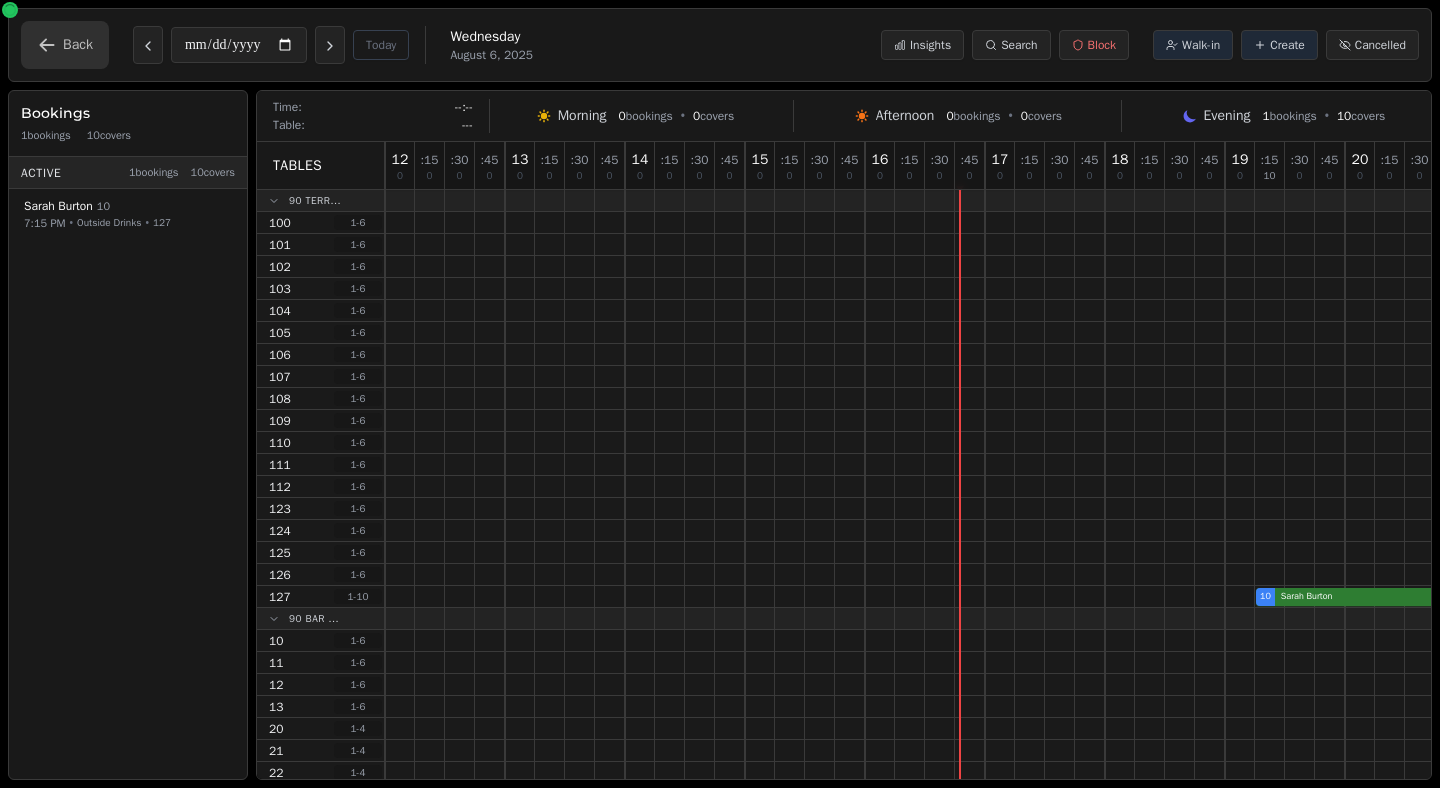 click on "Back" at bounding box center (65, 45) 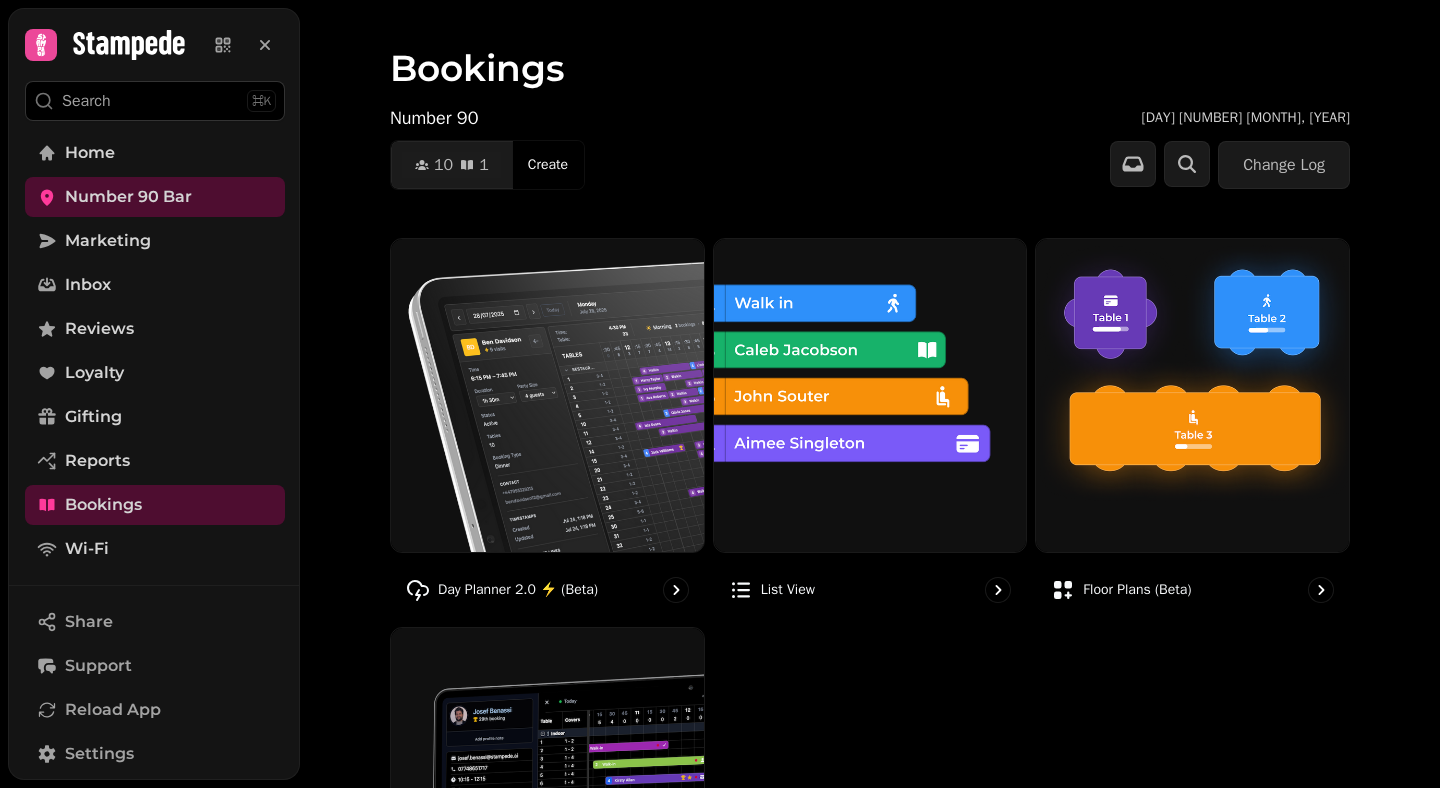 click on "Search ⌘K" at bounding box center (155, 101) 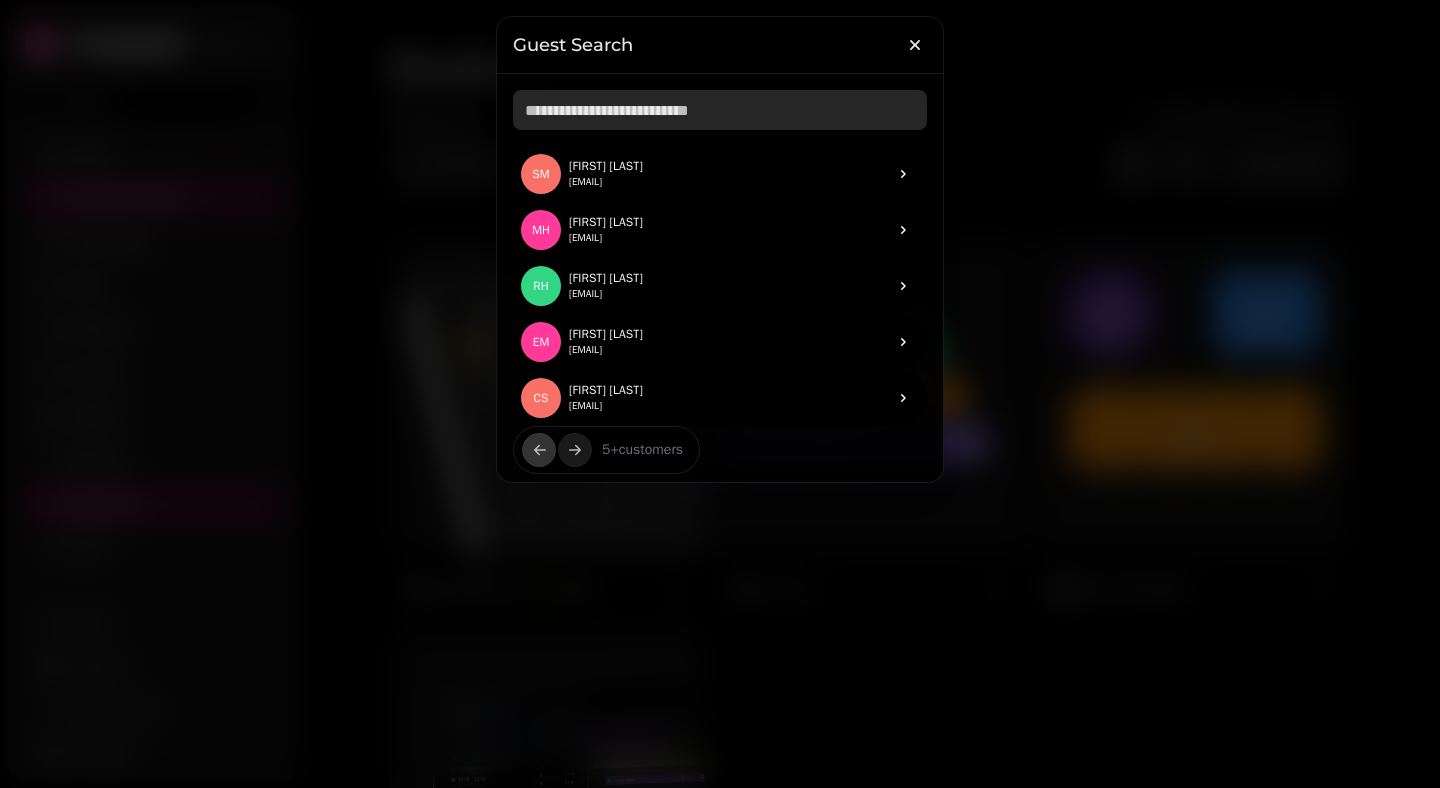 click at bounding box center (720, 110) 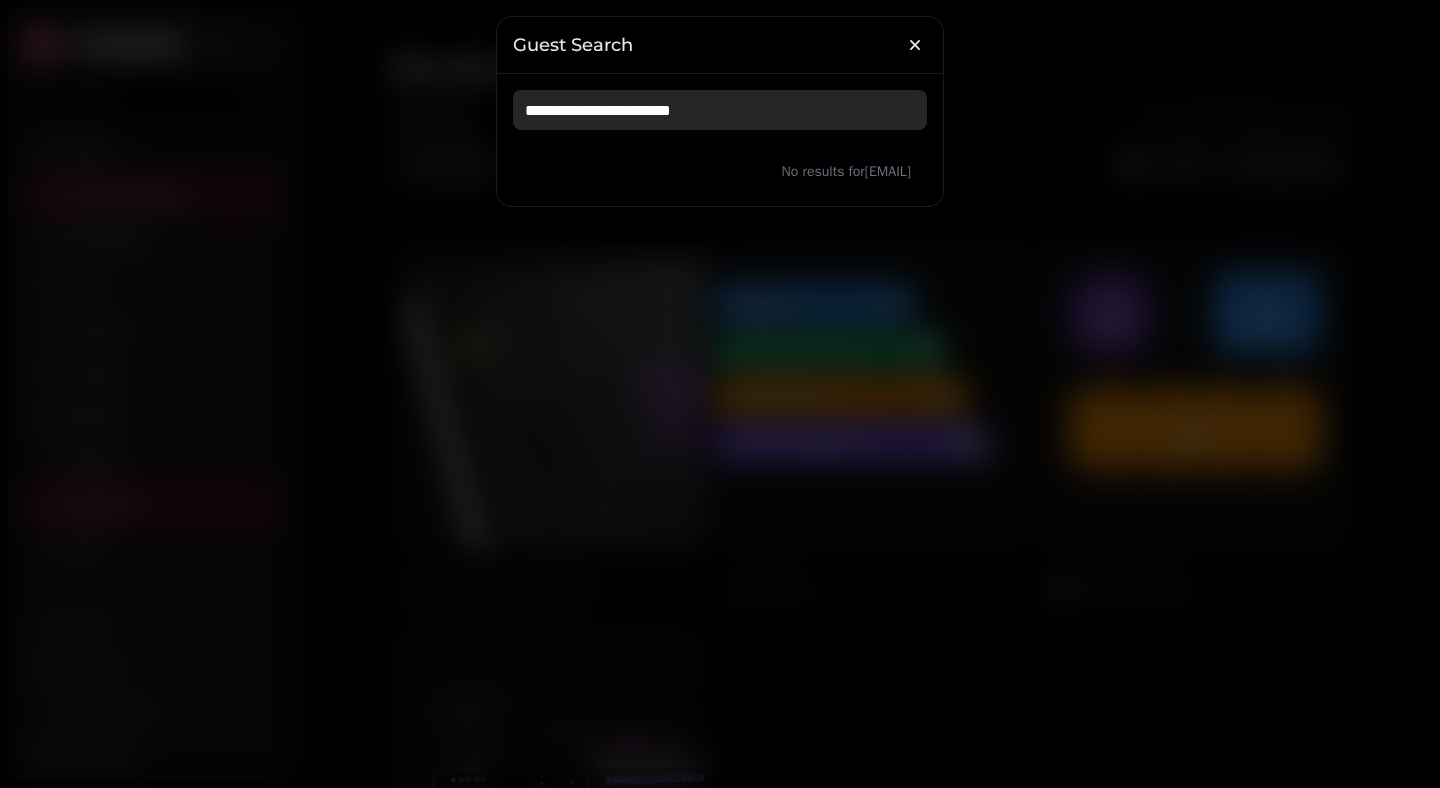 type on "**********" 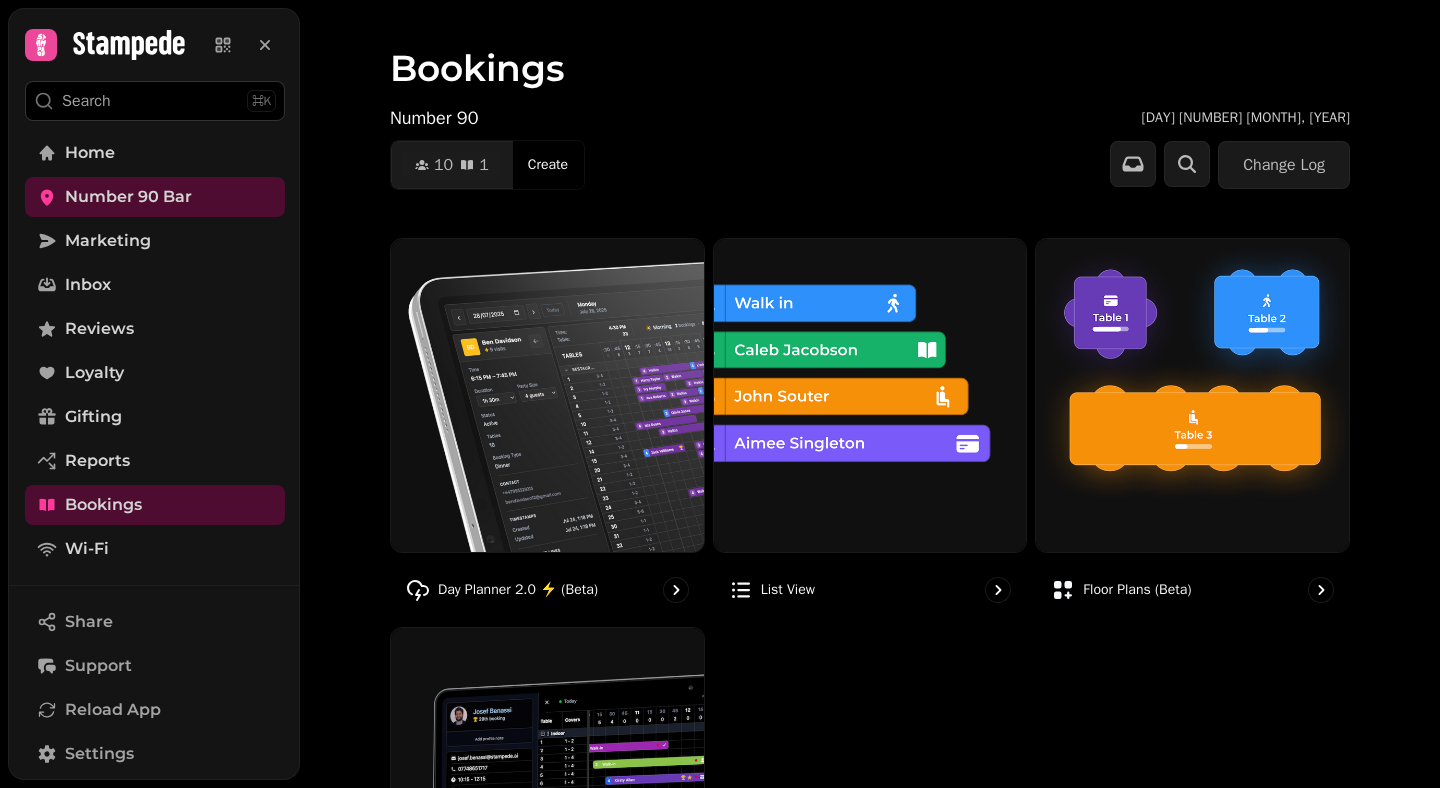 scroll, scrollTop: 0, scrollLeft: 0, axis: both 